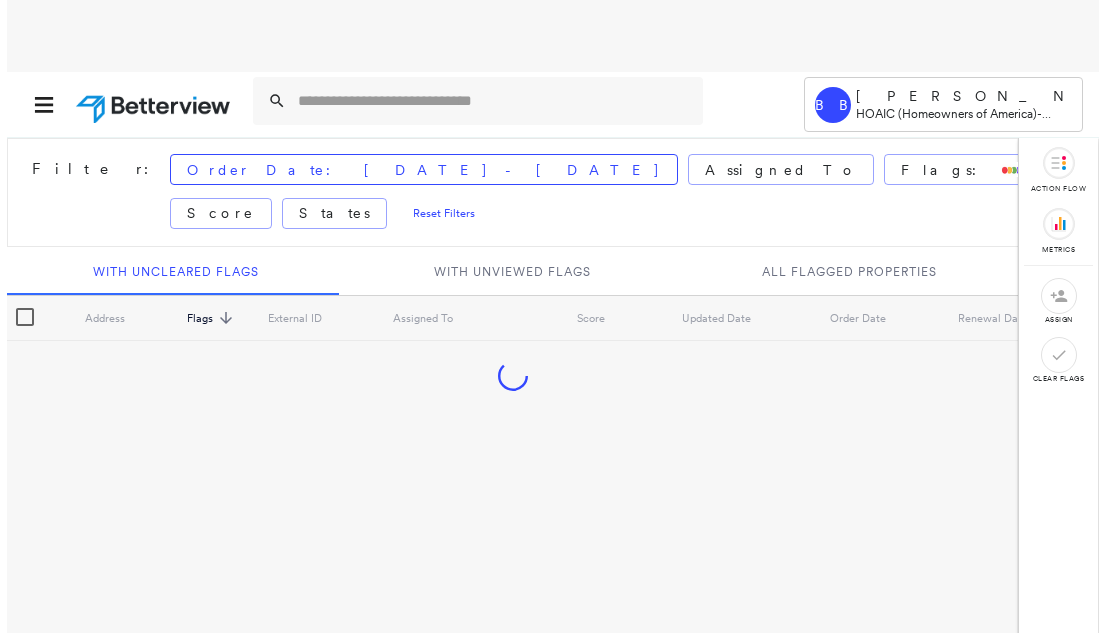 scroll, scrollTop: 0, scrollLeft: 0, axis: both 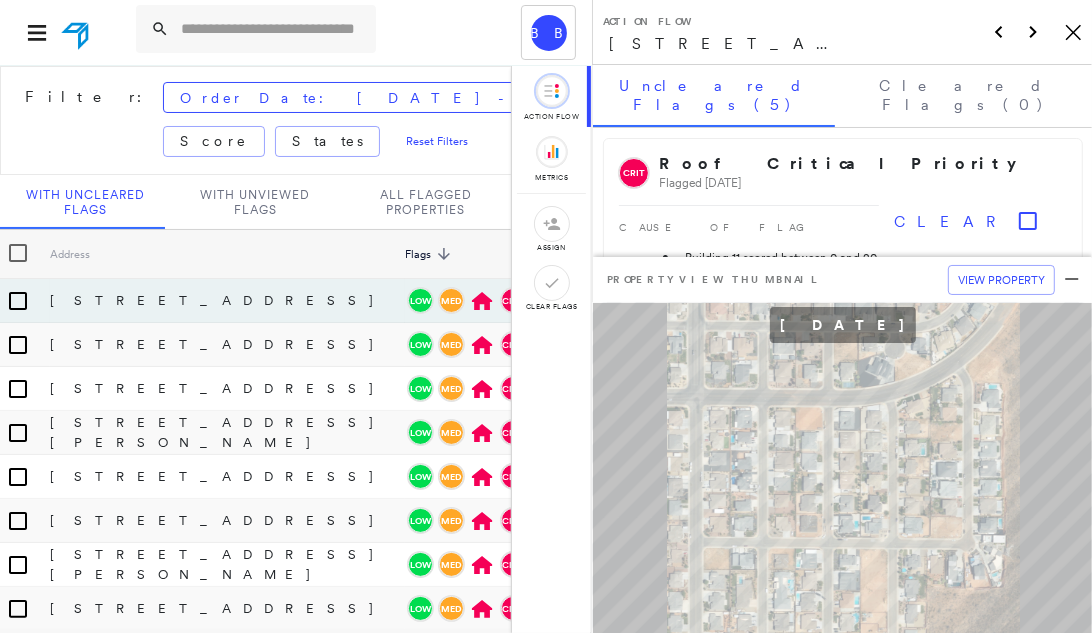 click 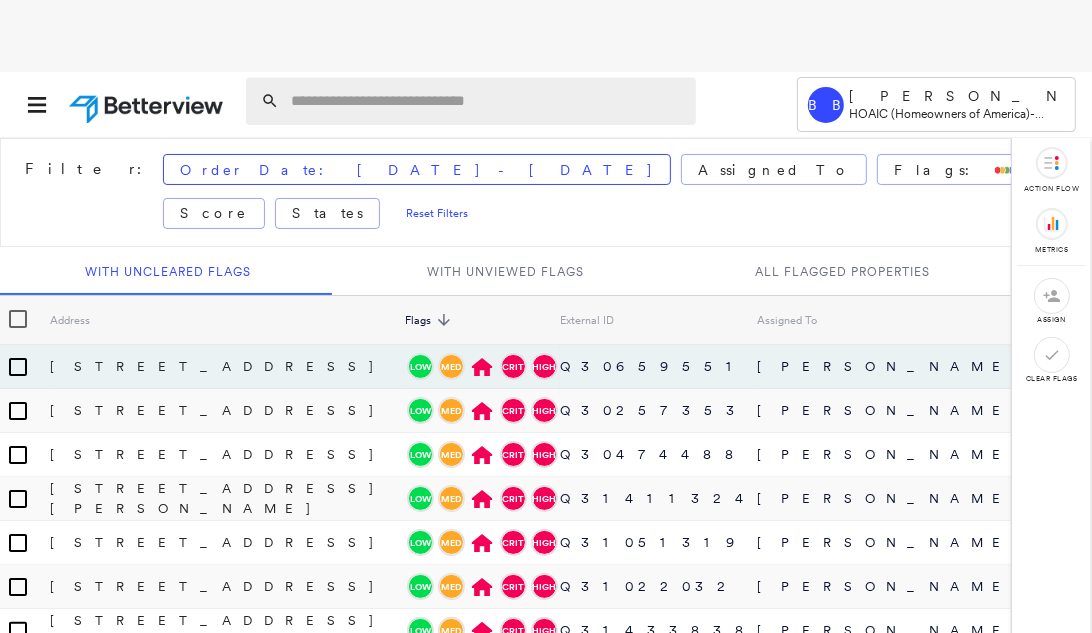 click at bounding box center (487, 101) 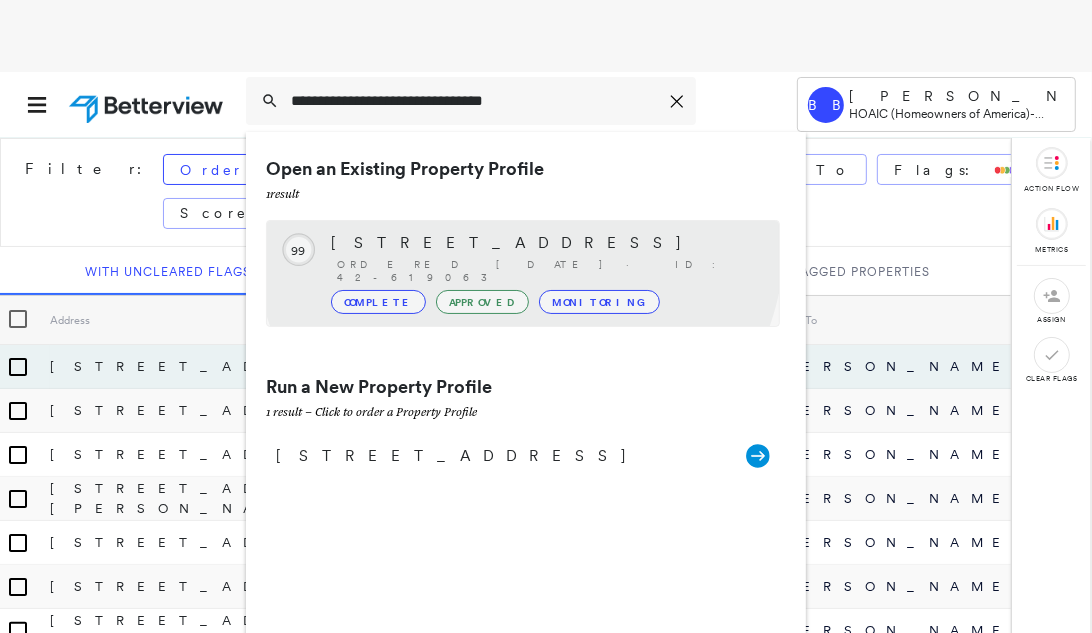 click on "805  Mayford St, Houston, TX 77076" at bounding box center [545, 243] 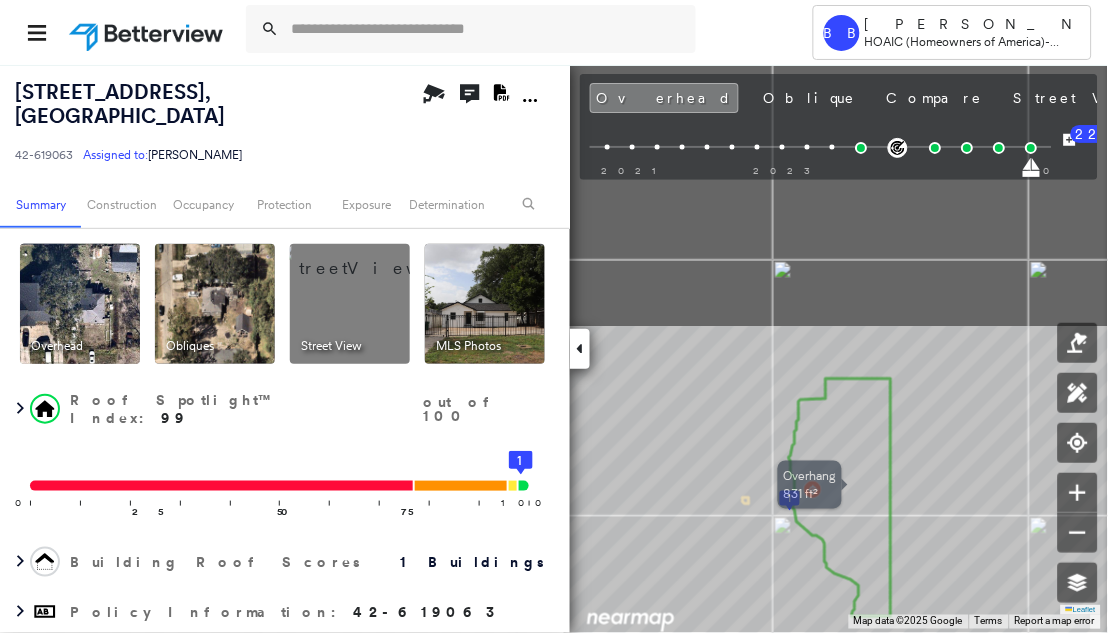 drag, startPoint x: 836, startPoint y: 231, endPoint x: 838, endPoint y: 554, distance: 323.0062 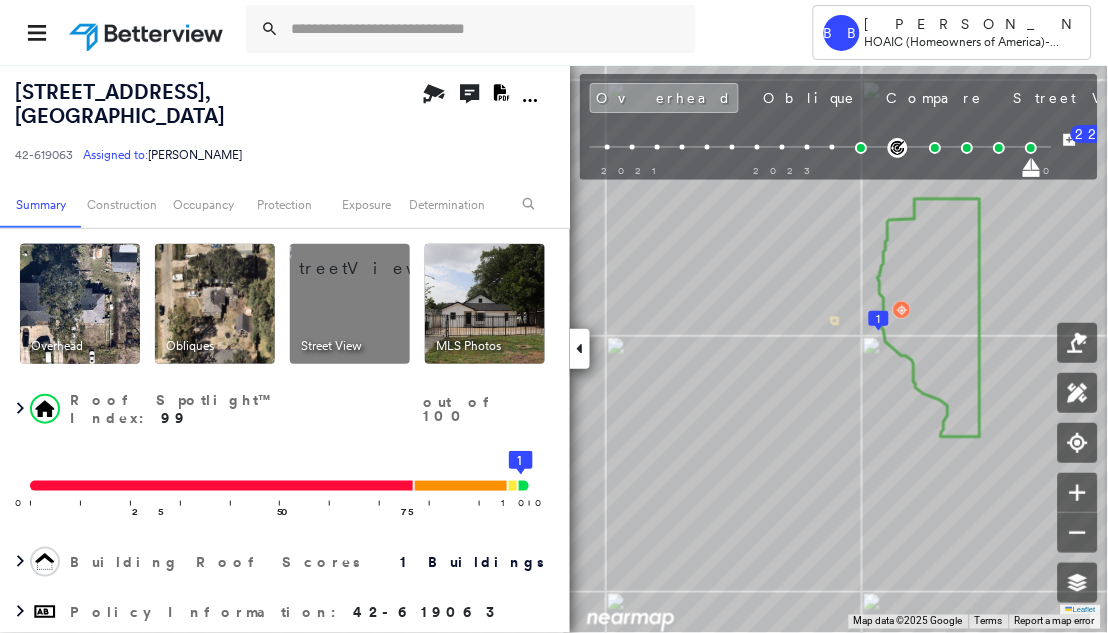click on "42-619063 Assigned to:  Jamie LaRoque" at bounding box center [215, 155] 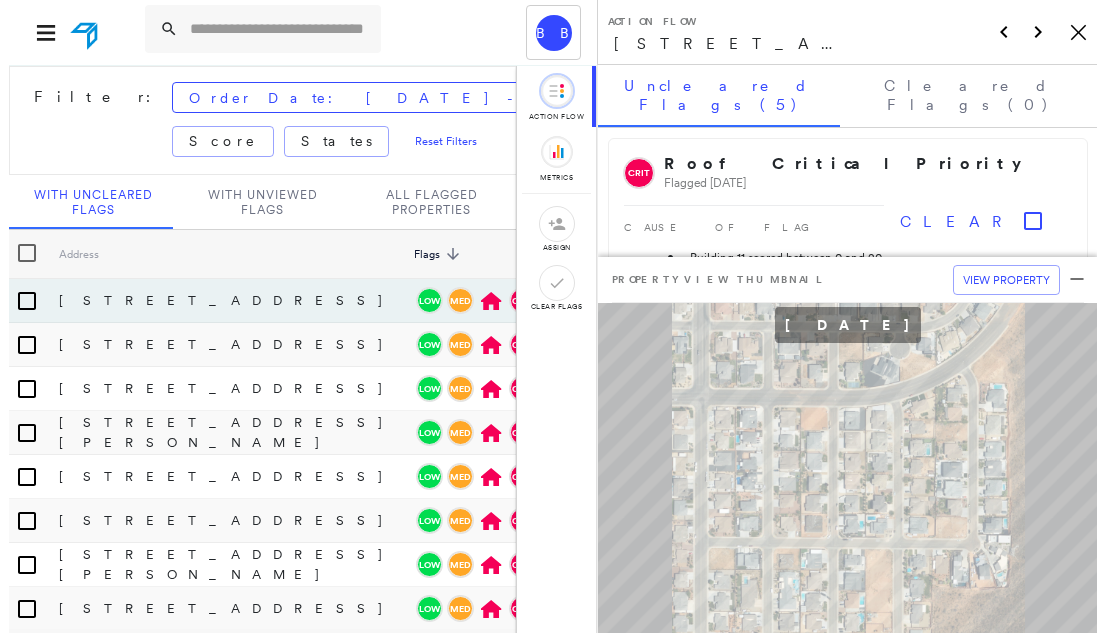 scroll, scrollTop: 0, scrollLeft: 0, axis: both 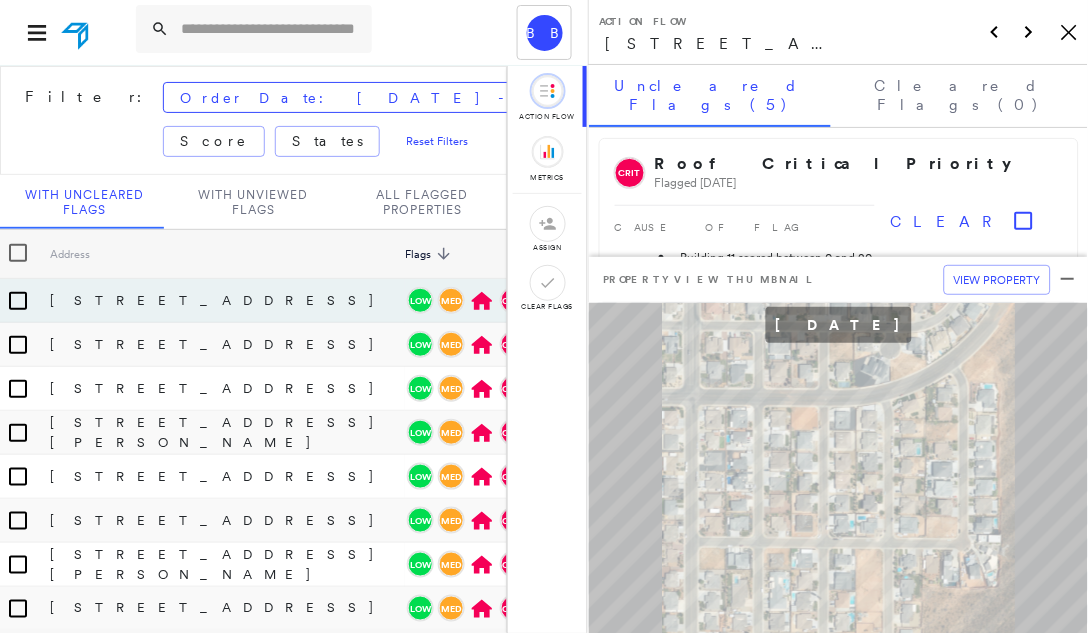 click on "Icon_Closemodal" 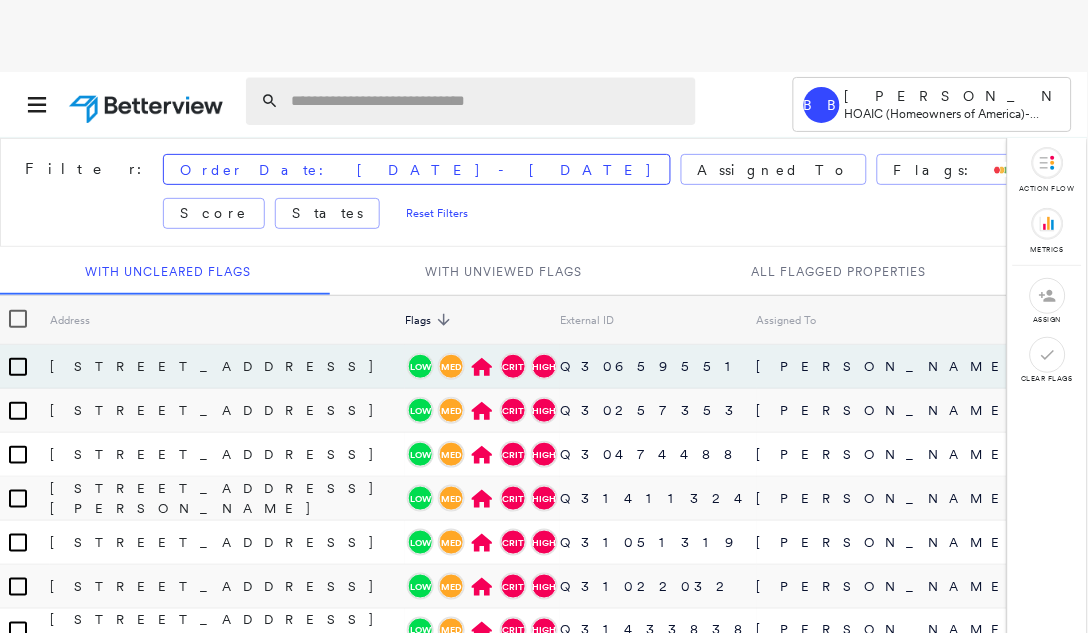 click at bounding box center (487, 101) 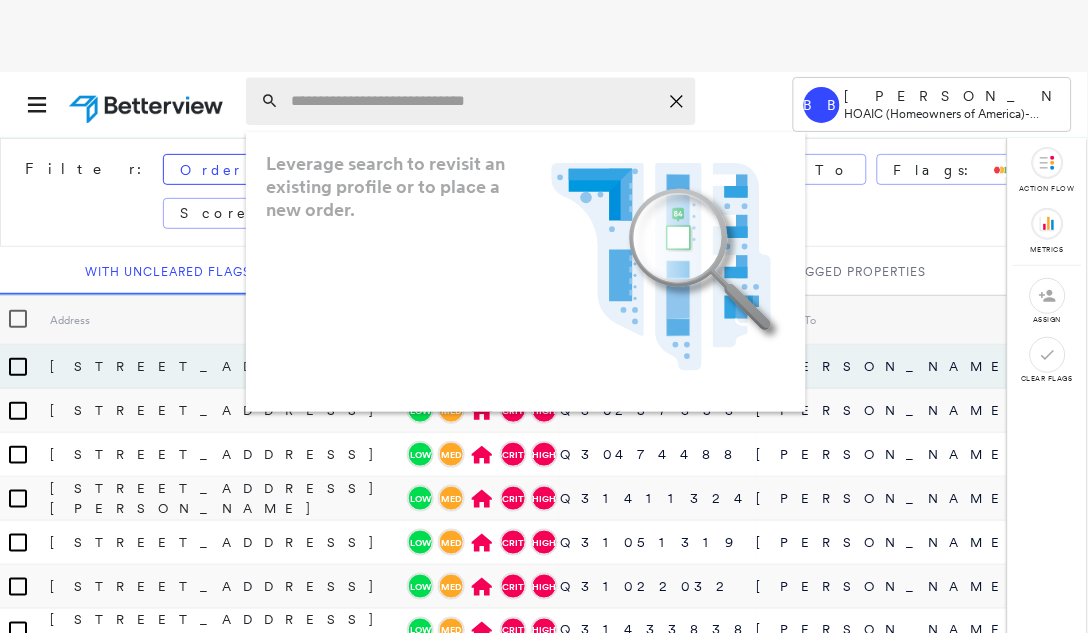 paste on "**********" 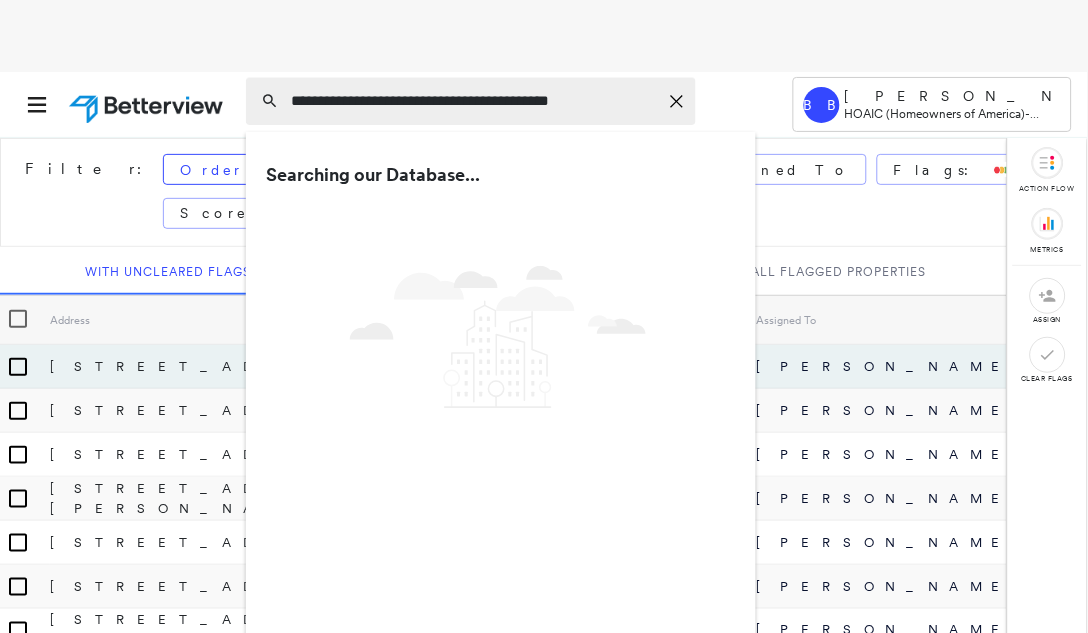 click on "**********" at bounding box center [474, 101] 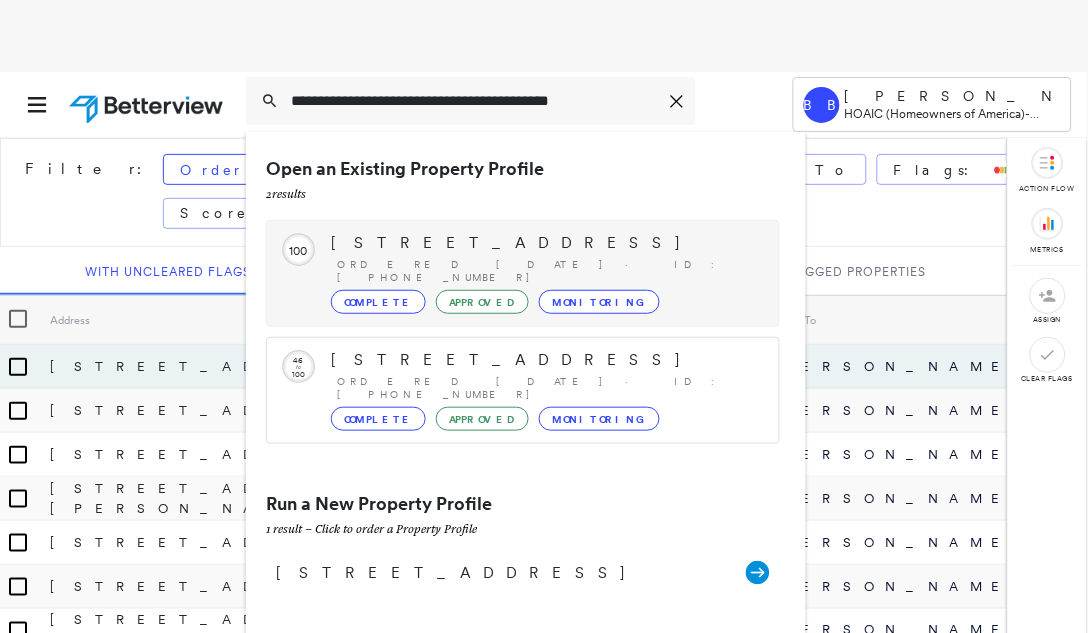 type on "**********" 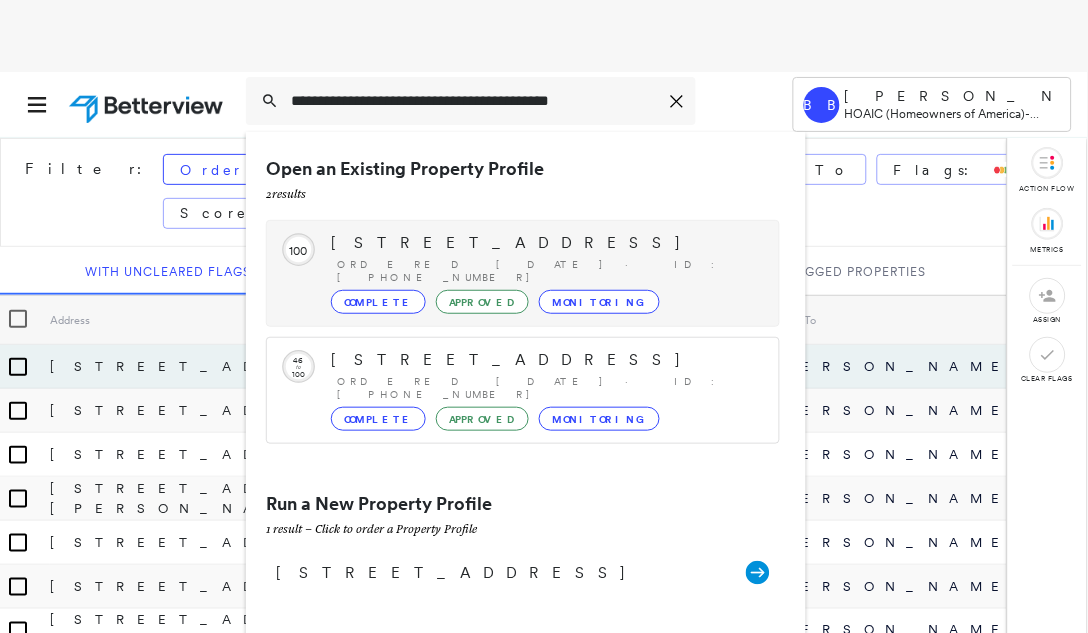 click on "[STREET_ADDRESS]" at bounding box center (545, 243) 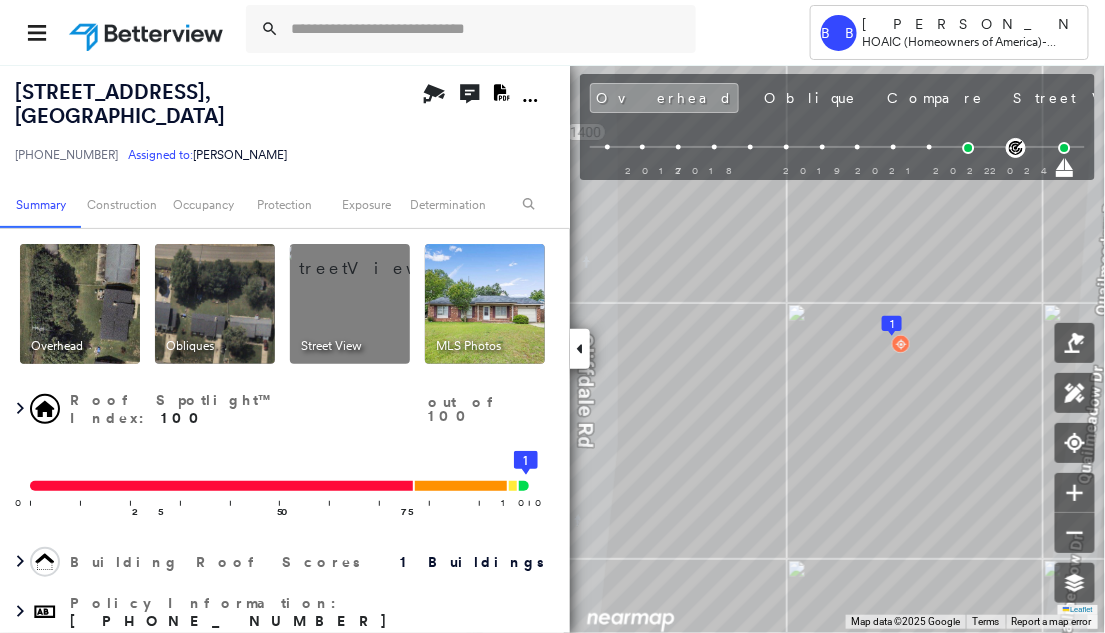 click on "[STREET_ADDRESS] 34-033679-02 Assigned to:  [PERSON_NAME] Assigned to:  [PERSON_NAME] [PHONE_NUMBER] Assigned to:  [PERSON_NAME]" at bounding box center (217, 122) 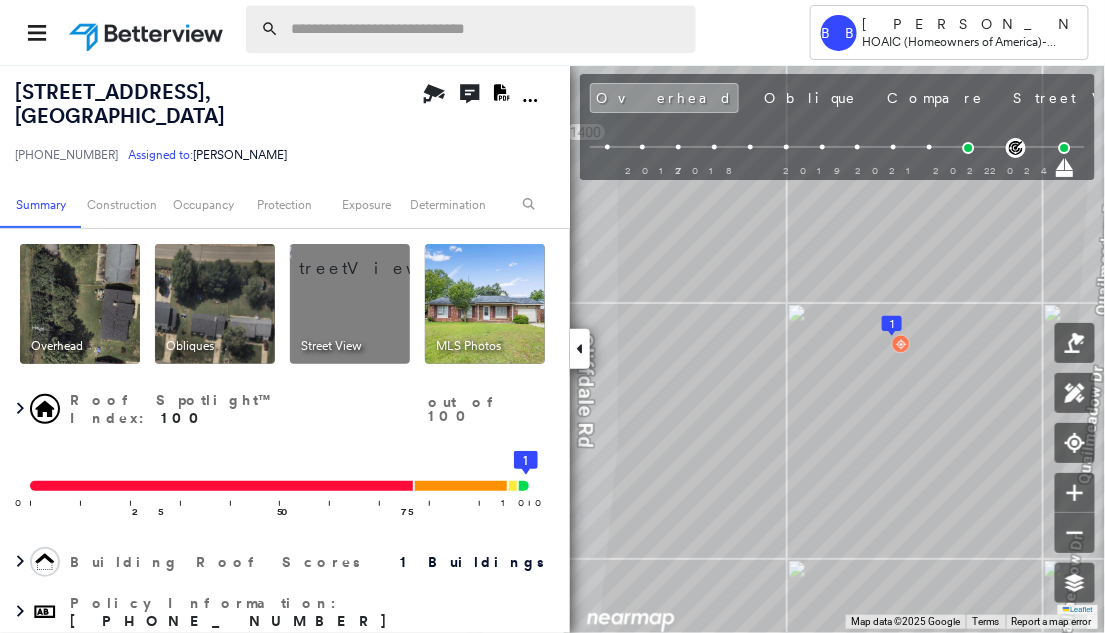 click at bounding box center [487, 29] 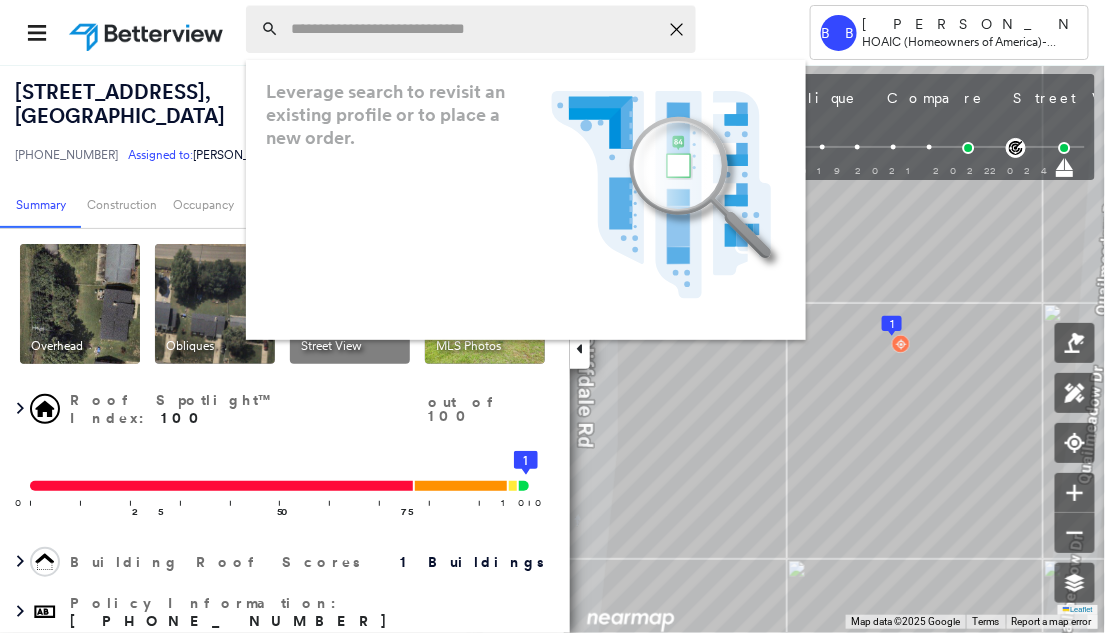 paste on "**********" 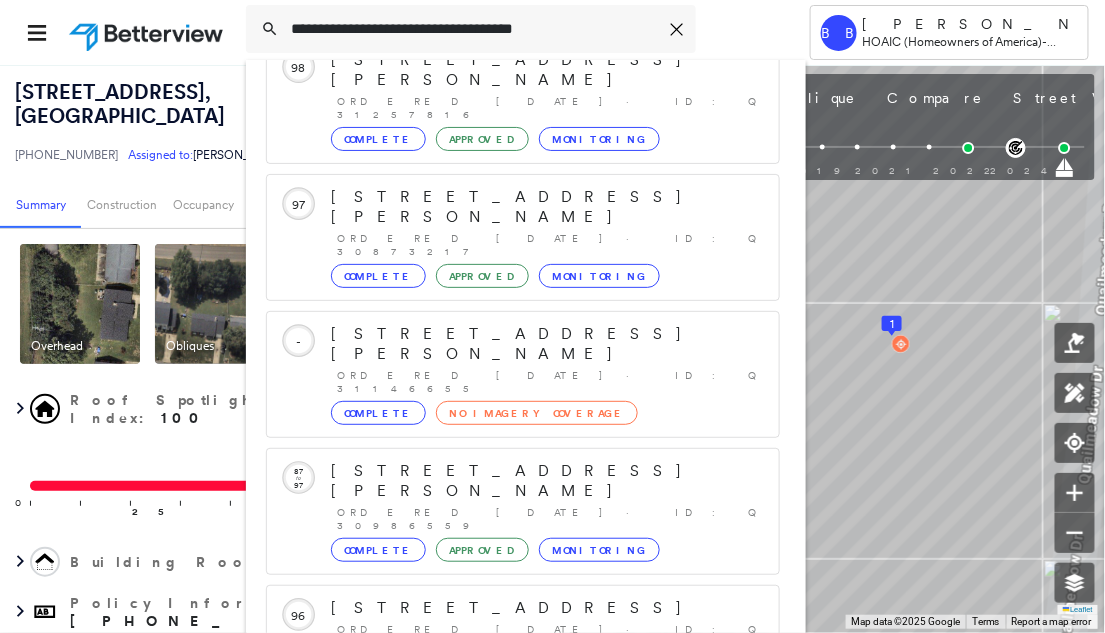 scroll, scrollTop: 215, scrollLeft: 0, axis: vertical 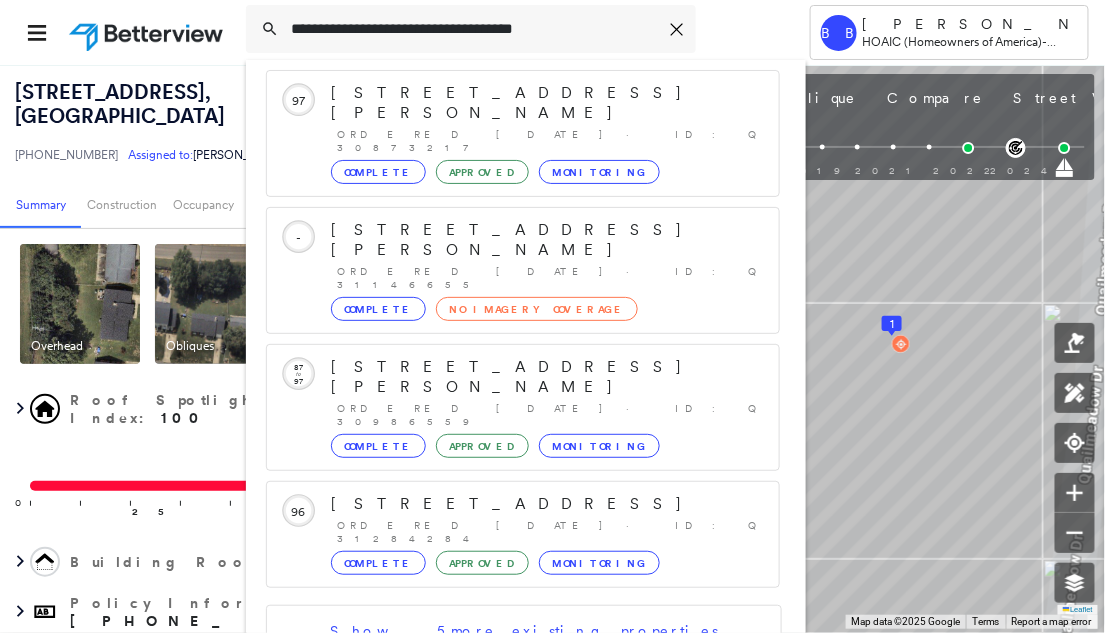 type on "**********" 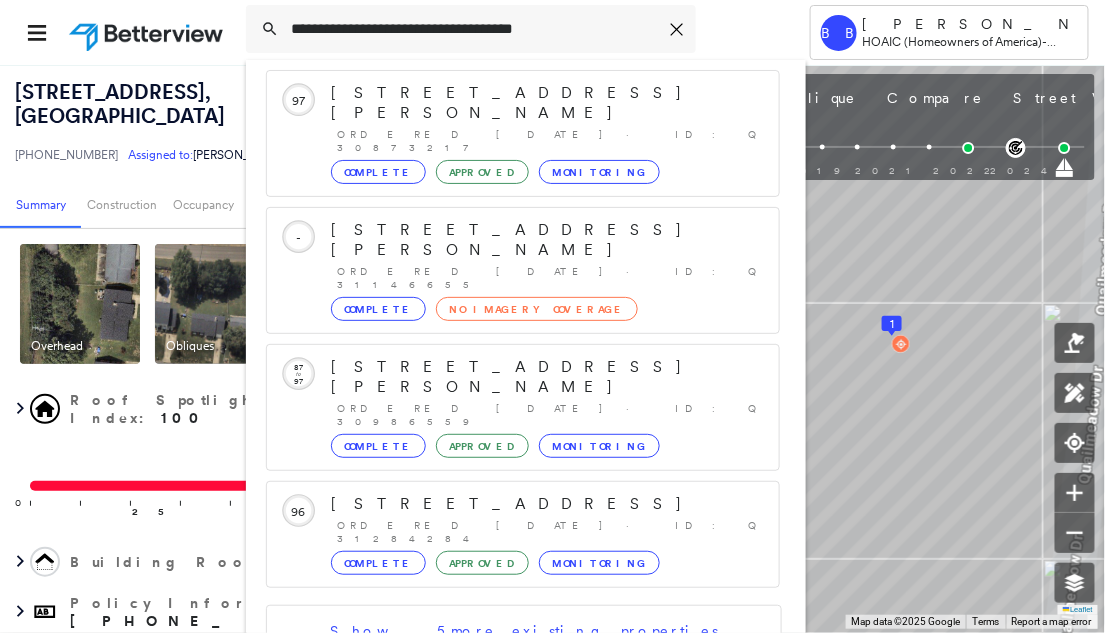 click on "[STREET_ADDRESS] Group Created with Sketch." at bounding box center [523, 768] 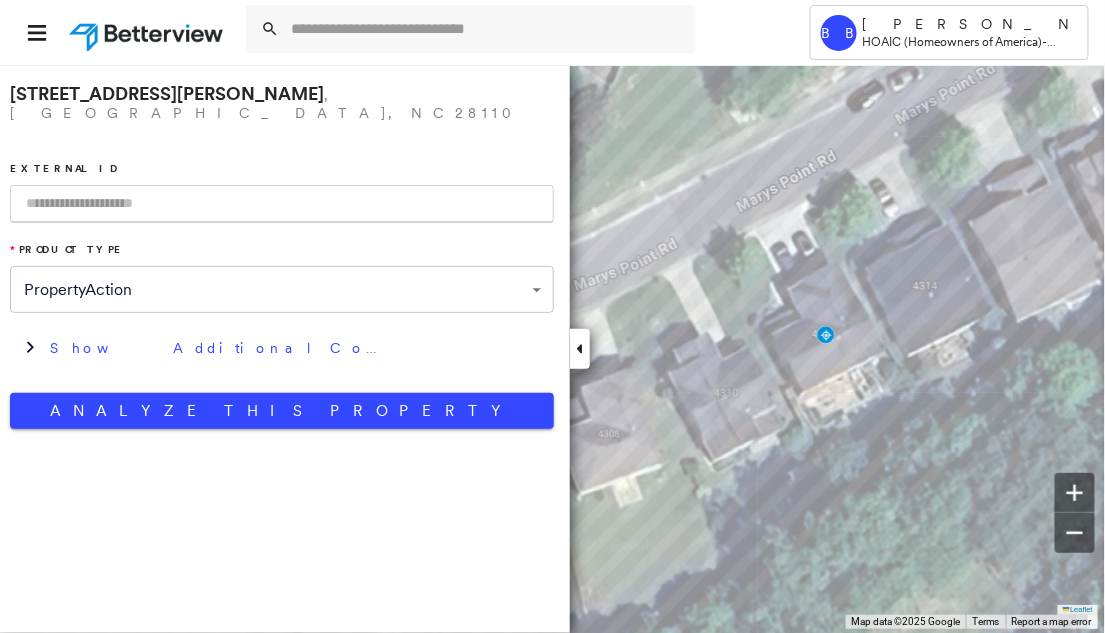 click at bounding box center [282, 204] 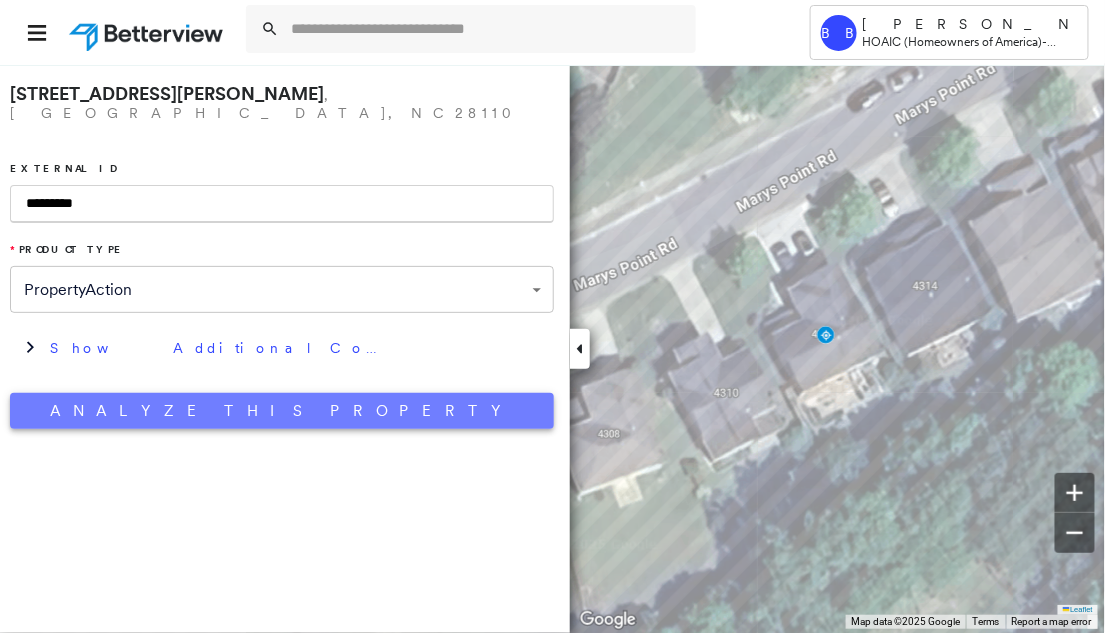type on "*********" 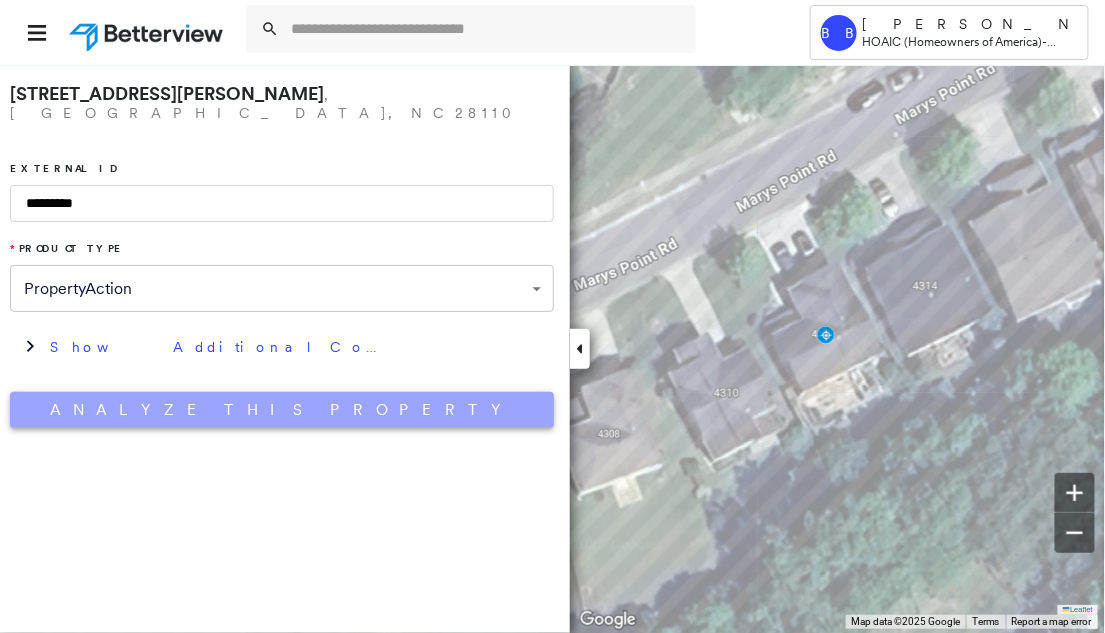 click on "Analyze This Property" at bounding box center [282, 410] 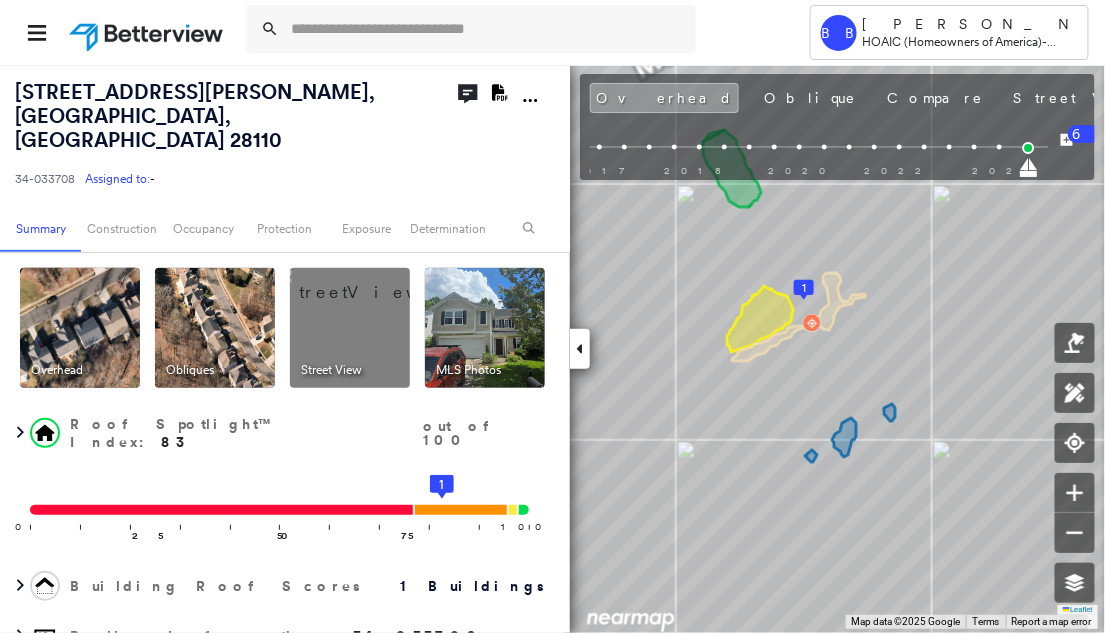 click on "[STREET_ADDRESS][PERSON_NAME] 34-033708 Assigned to:  - Assigned to:  - 34-033708 Assigned to:  -" at bounding box center [231, 134] 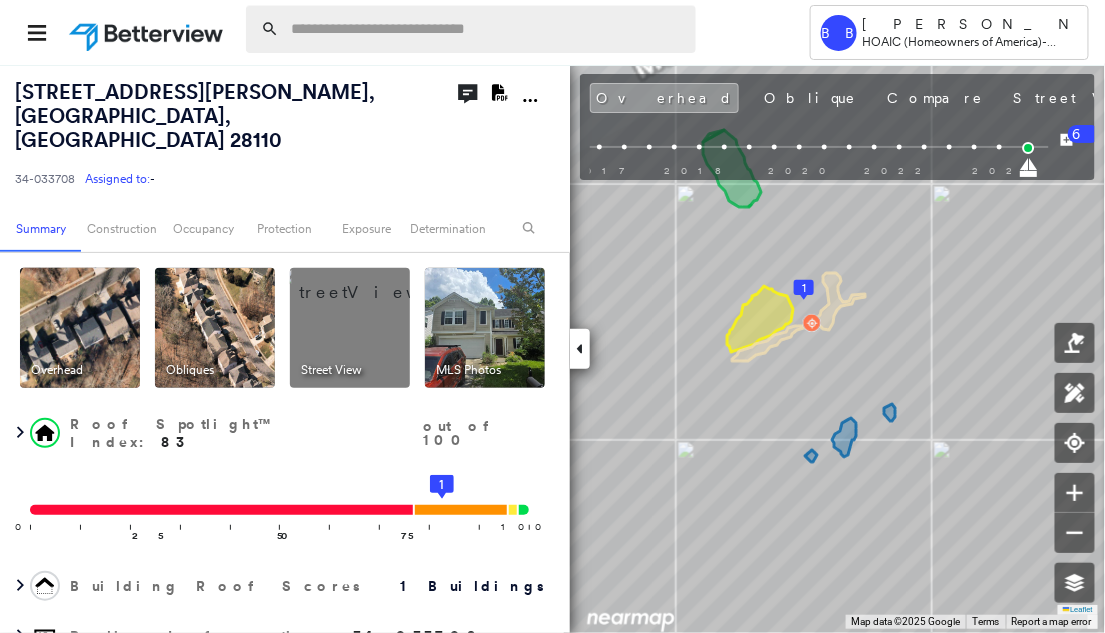 click at bounding box center [487, 29] 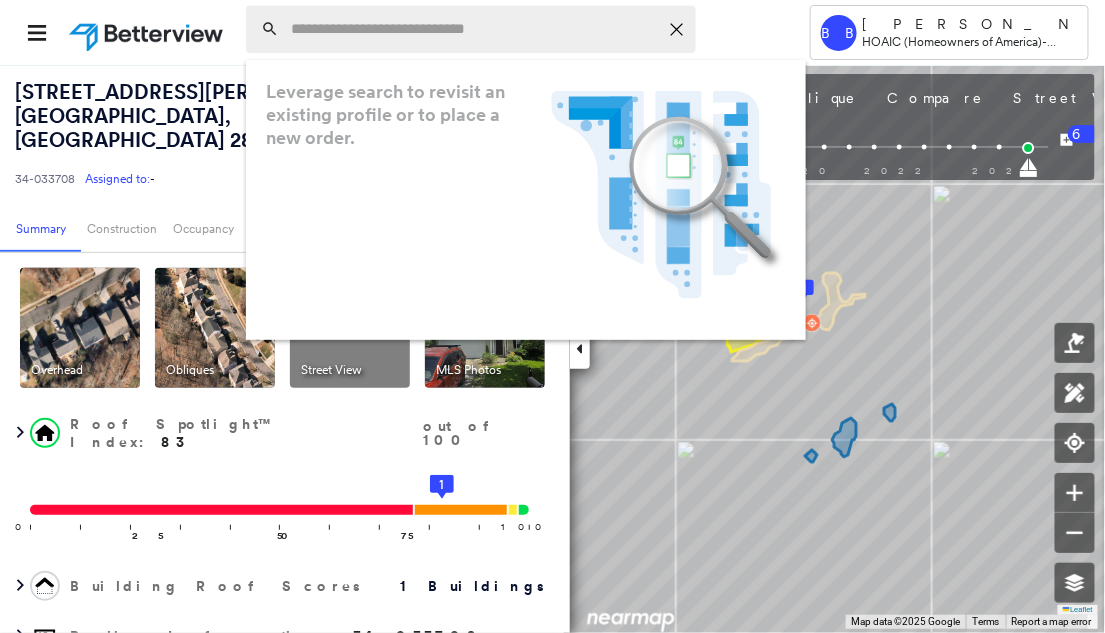 paste on "**********" 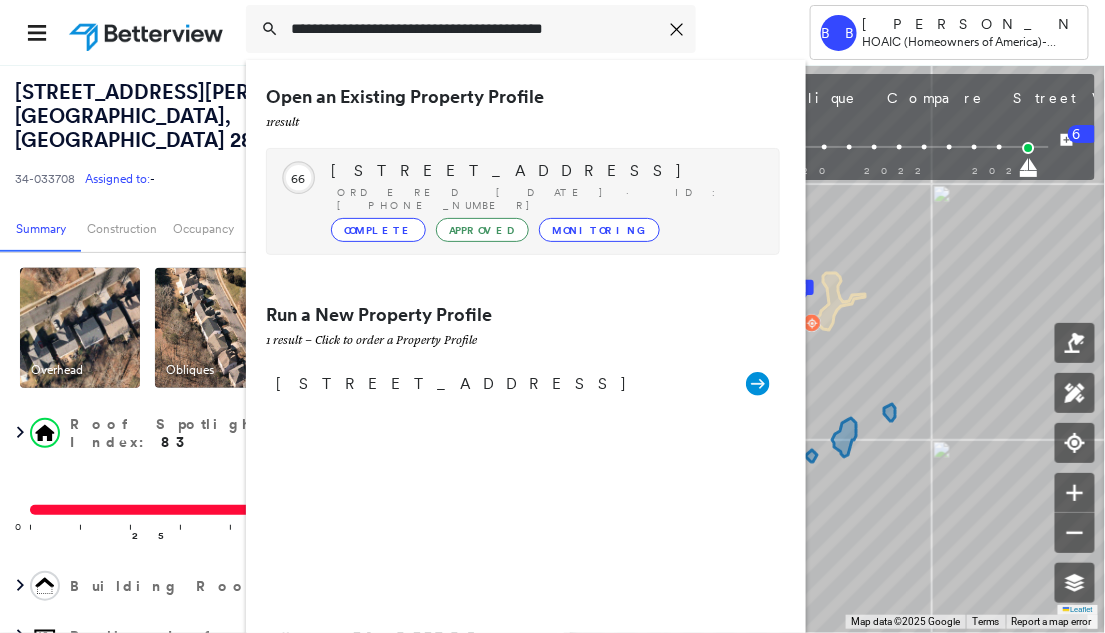 type on "**********" 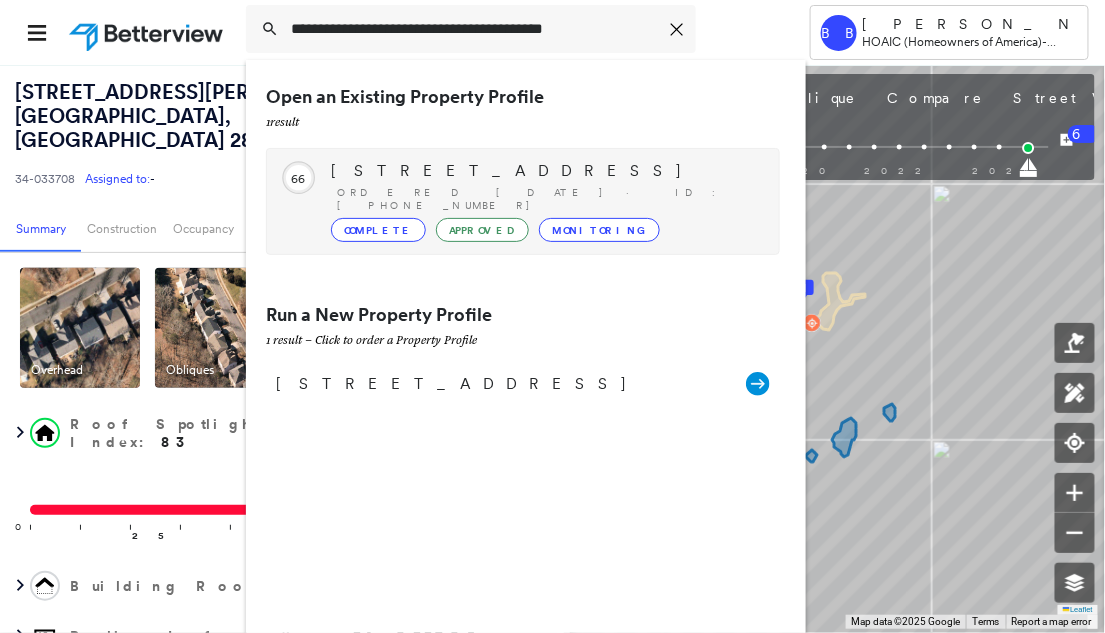 click on "[STREET_ADDRESS]" at bounding box center (545, 171) 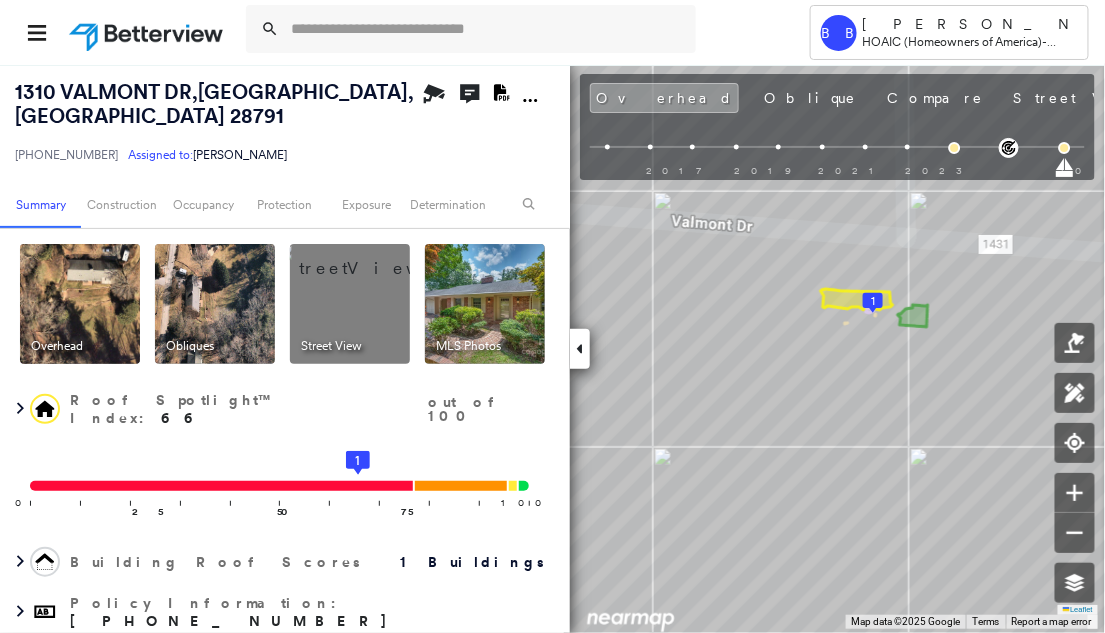 scroll, scrollTop: 444, scrollLeft: 0, axis: vertical 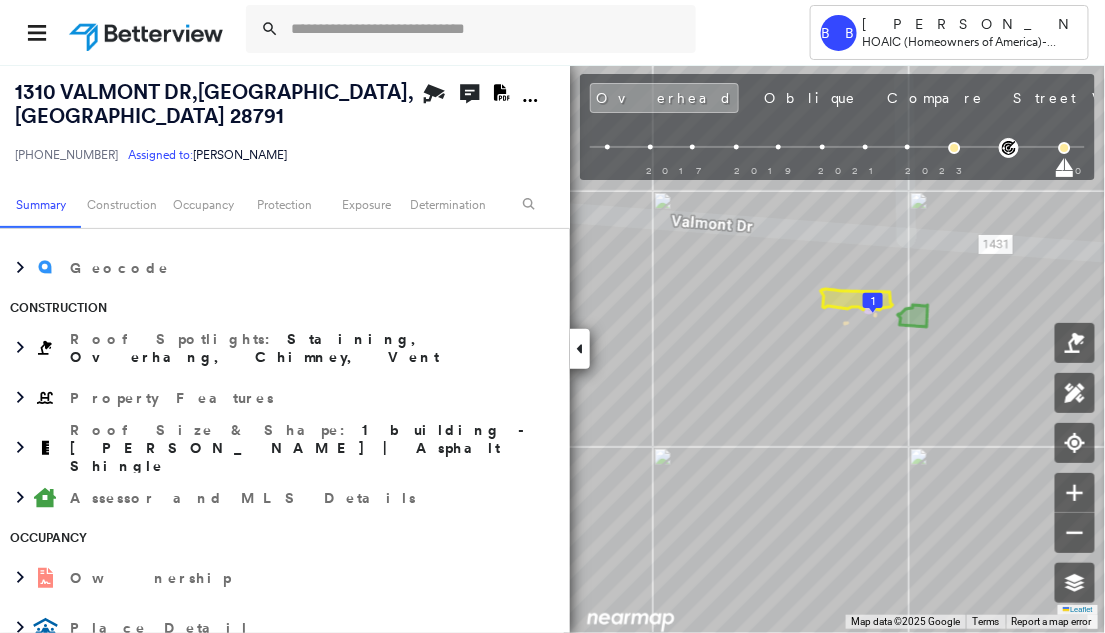 click at bounding box center [499, 32] 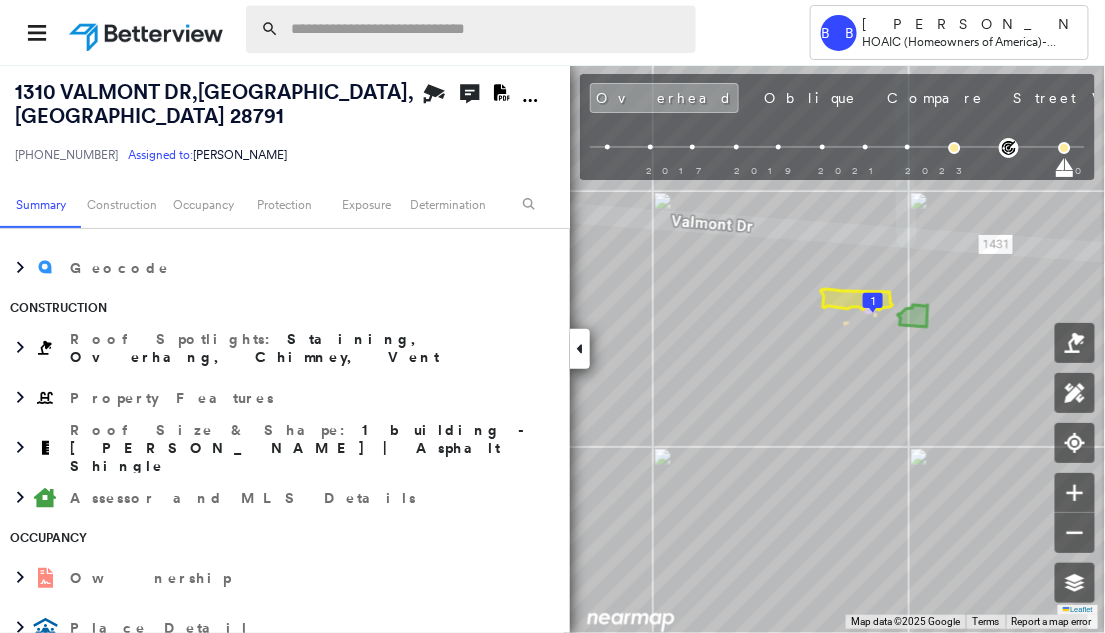 click at bounding box center (487, 29) 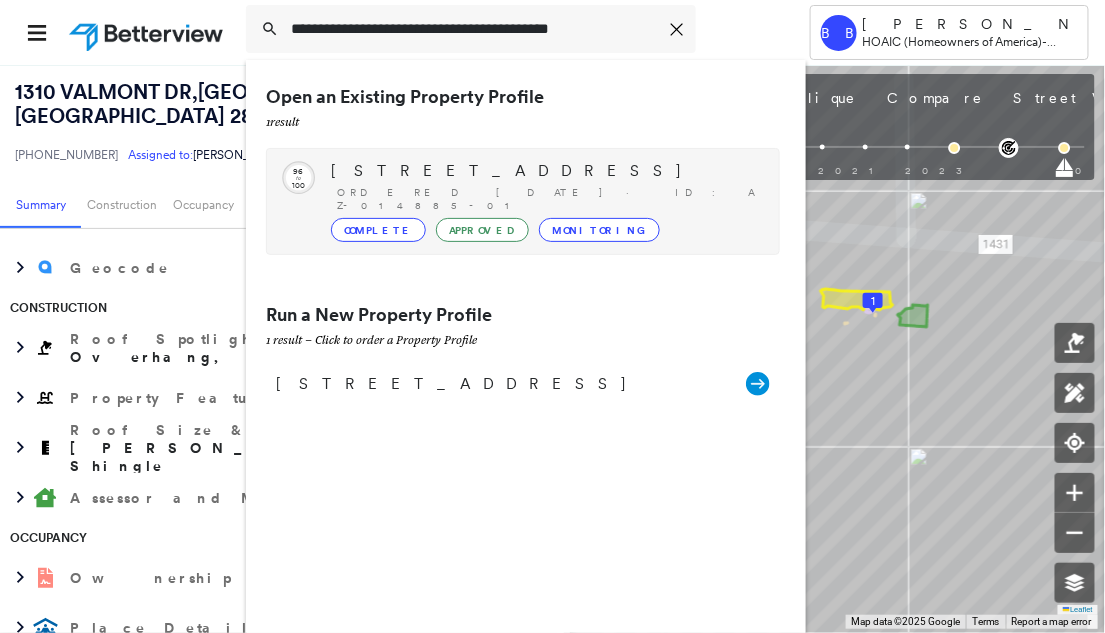 type on "**********" 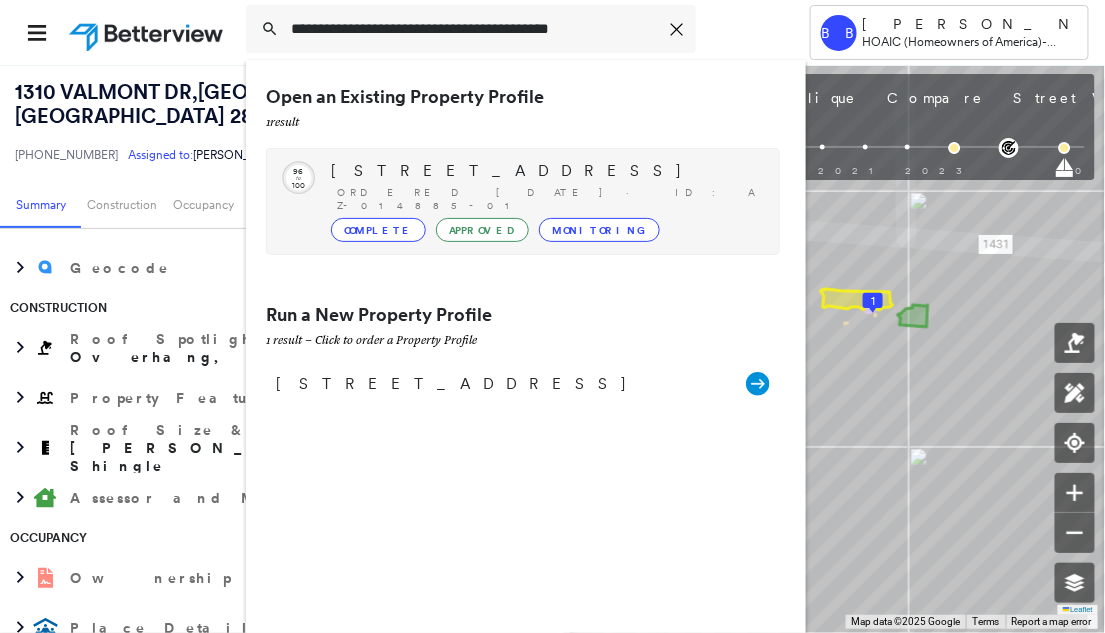 click on "Circled Text Icon 96 to [GEOGRAPHIC_DATA][STREET_ADDRESS] Ordered [DATE] · ID: AZ-014885-01 Complete Approved Monitoring" at bounding box center [523, 201] 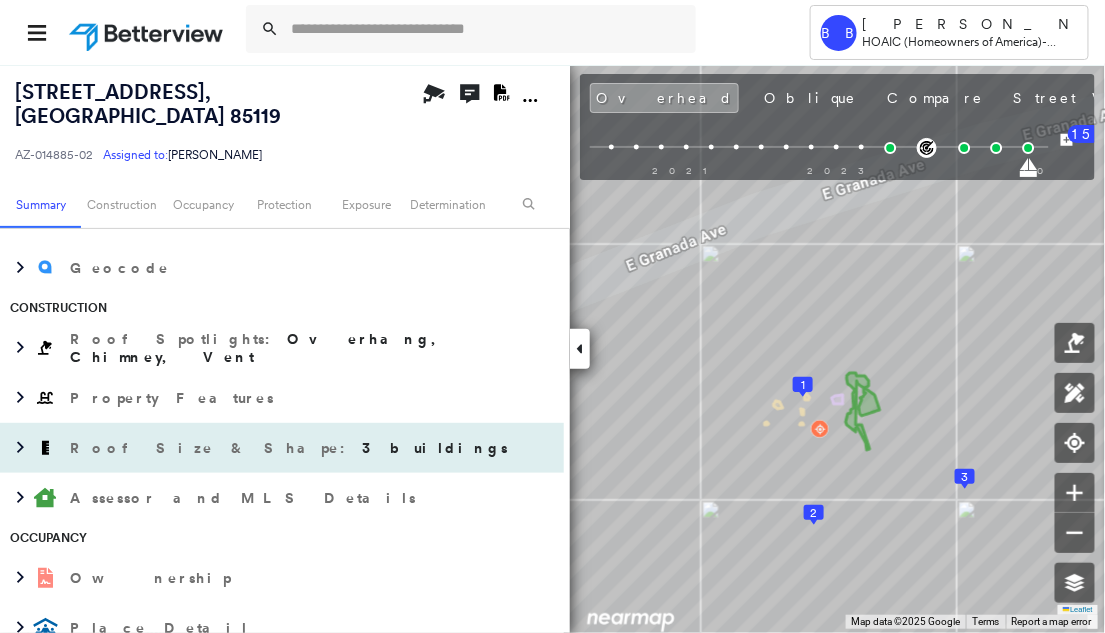 scroll, scrollTop: 0, scrollLeft: 0, axis: both 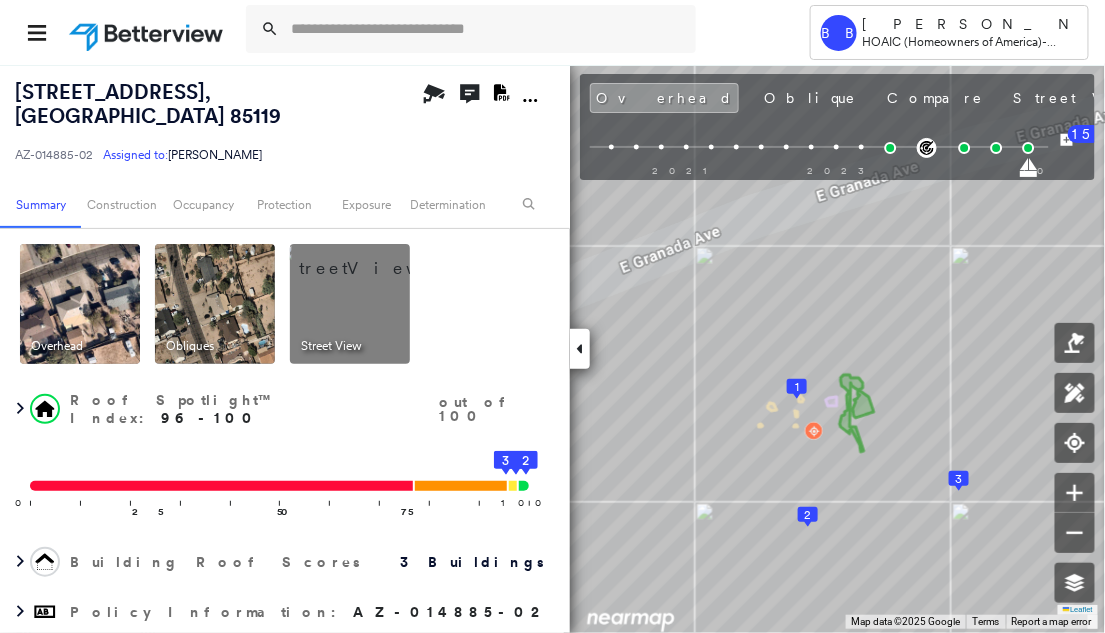 click on "[STREET_ADDRESS]" at bounding box center [215, 104] 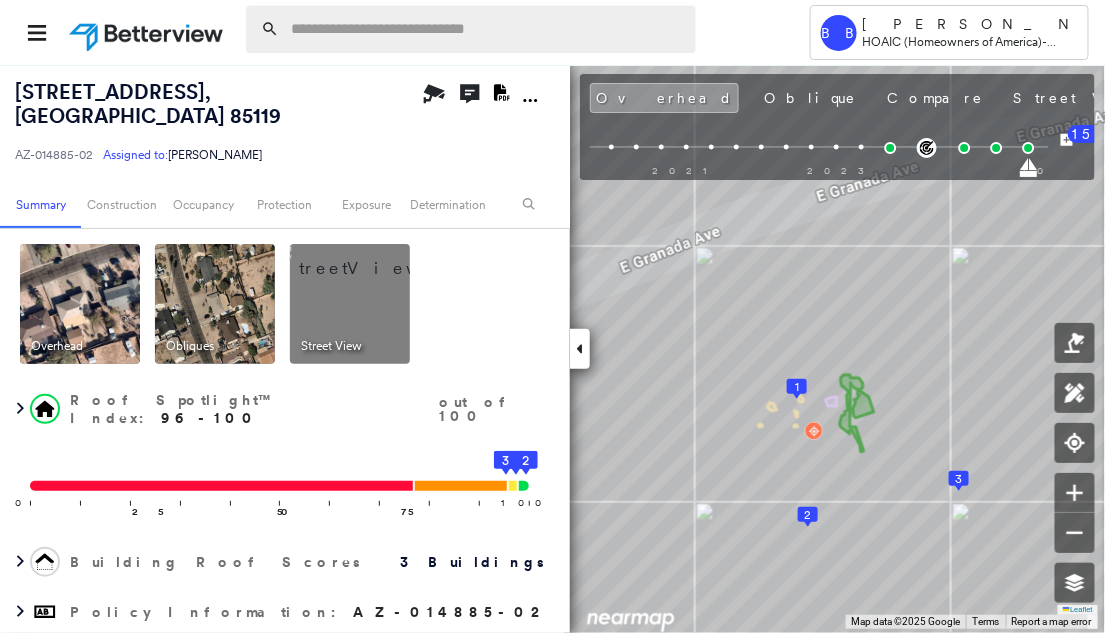 click at bounding box center (487, 29) 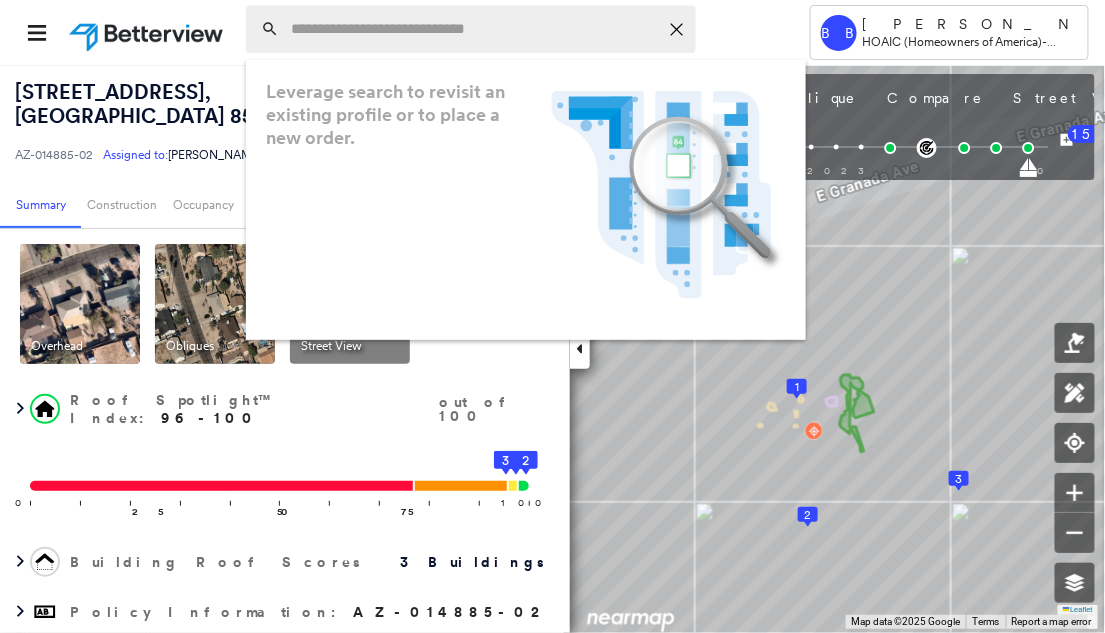 paste on "**********" 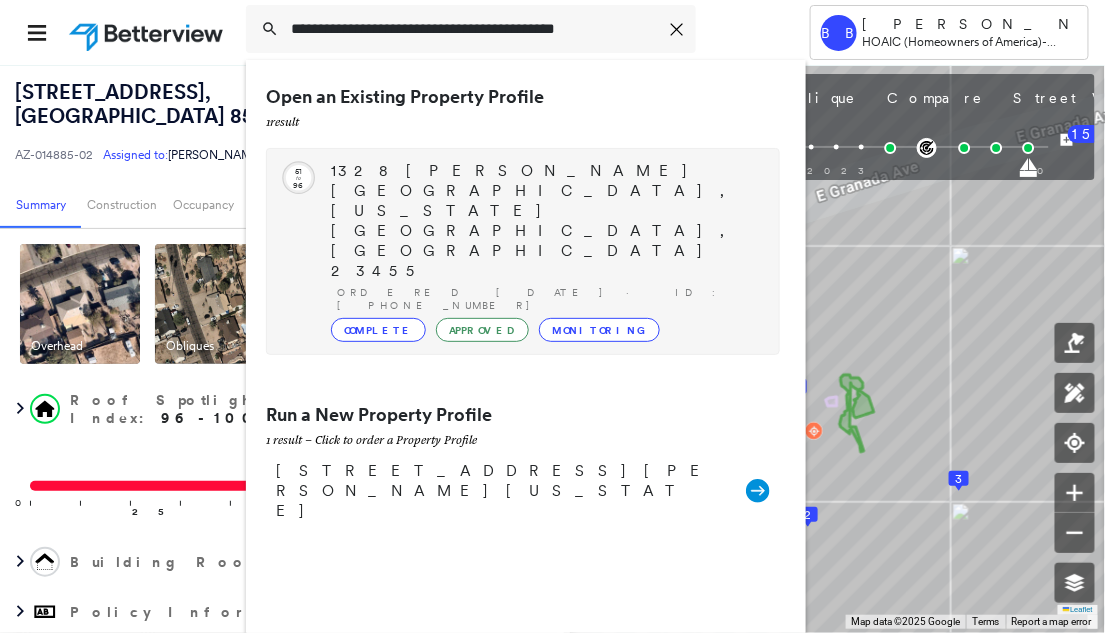 type on "**********" 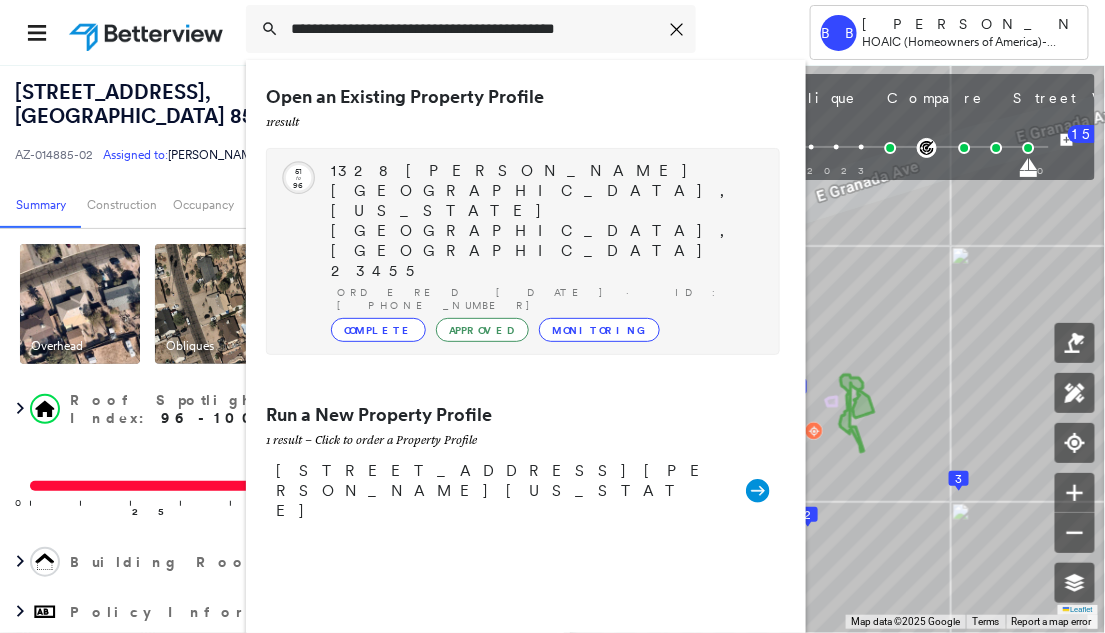 click on "1328 [PERSON_NAME][GEOGRAPHIC_DATA], [US_STATE][GEOGRAPHIC_DATA], [GEOGRAPHIC_DATA] 23455" at bounding box center [545, 221] 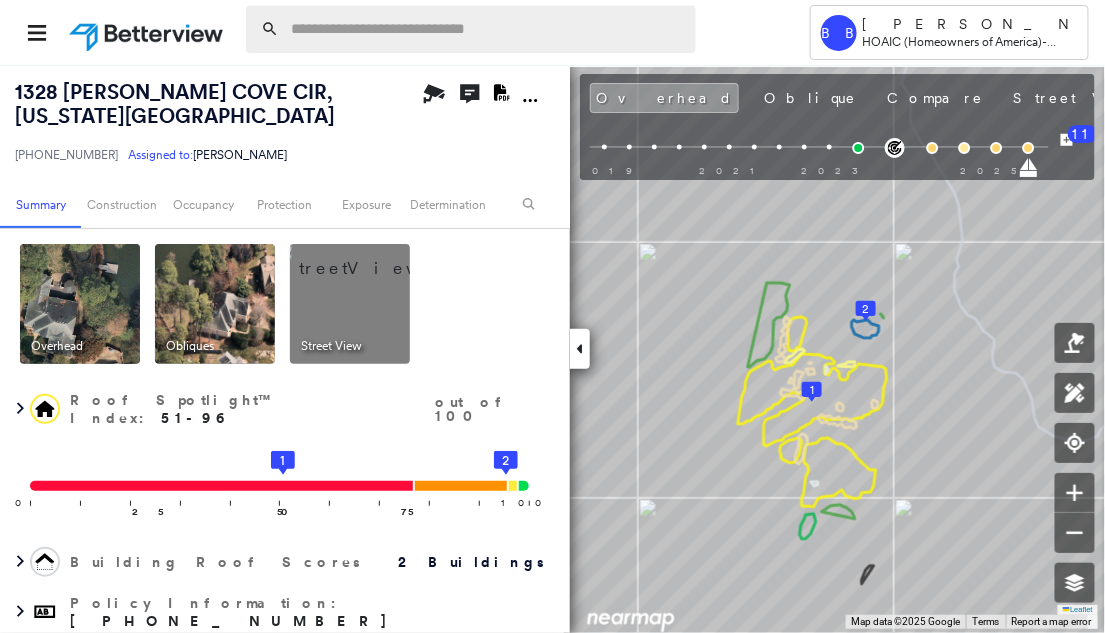 paste on "**********" 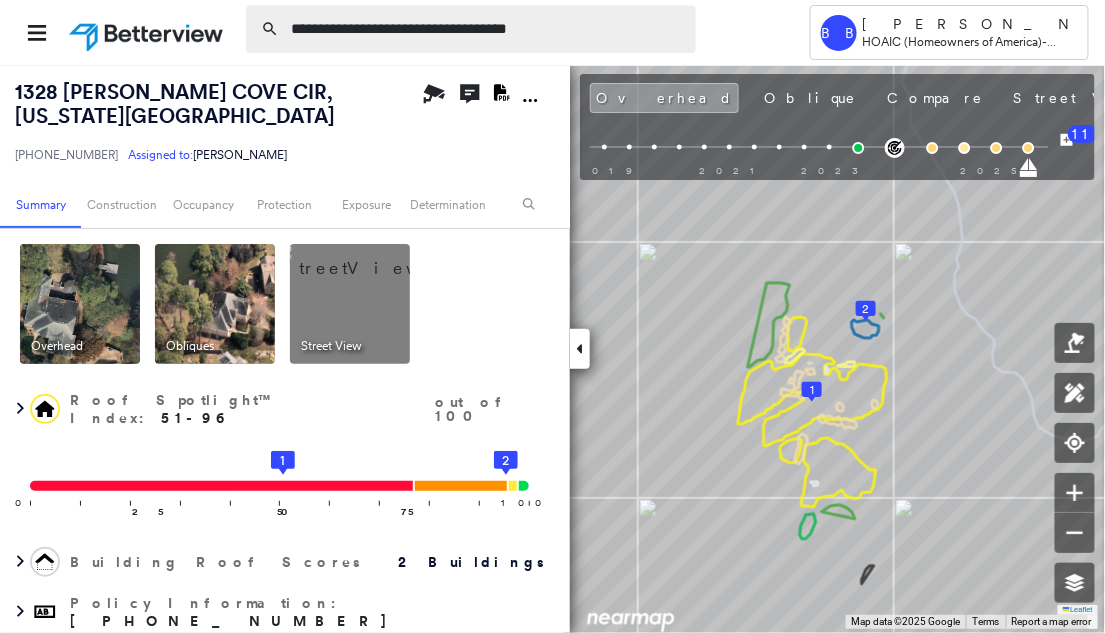 click on "**********" at bounding box center [487, 29] 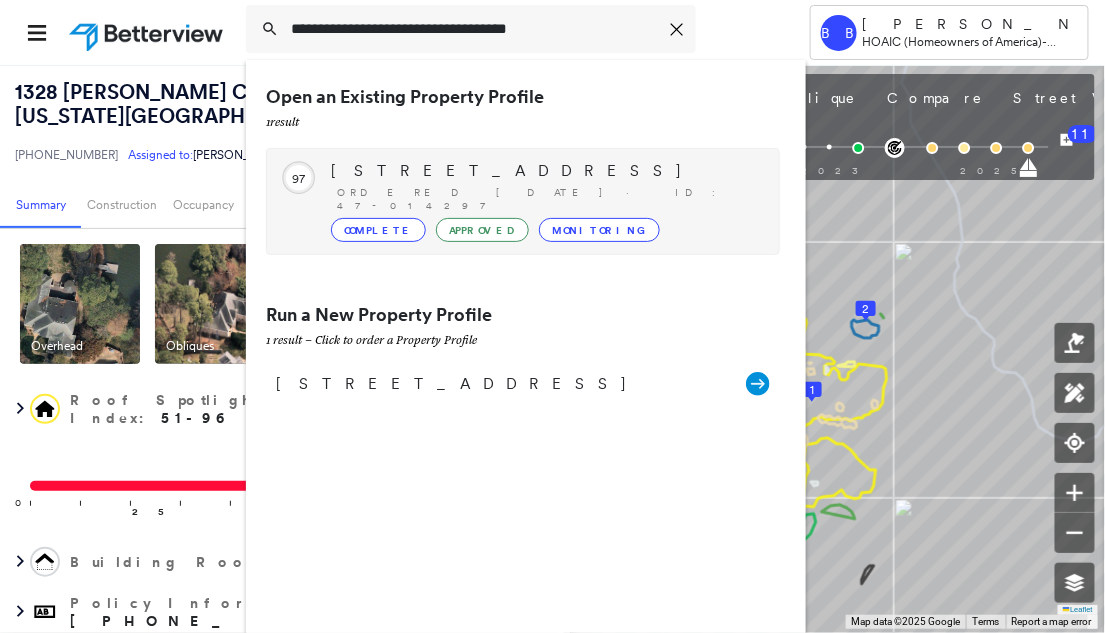 type on "**********" 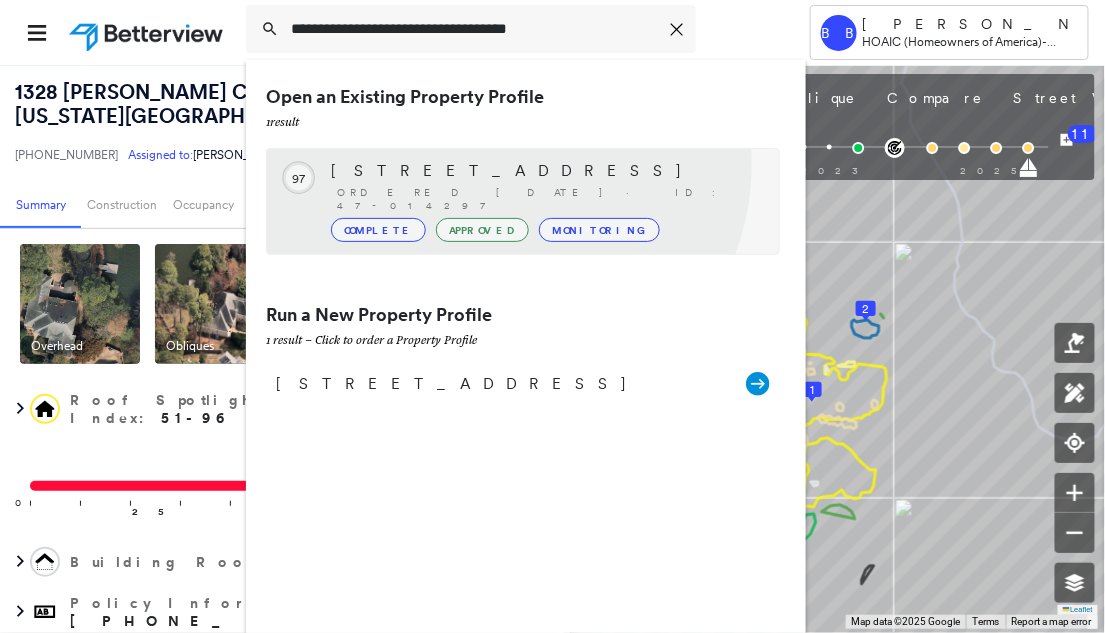 click on "[STREET_ADDRESS]" at bounding box center [545, 171] 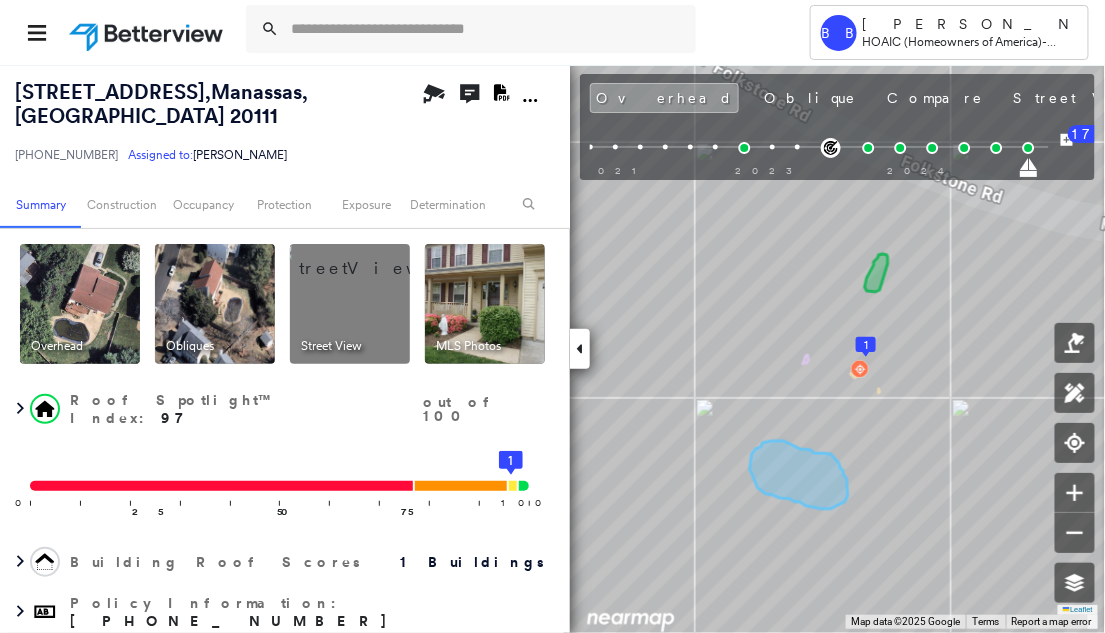 click on "[PHONE_NUMBER] Assigned to:  [PERSON_NAME]" at bounding box center [215, 155] 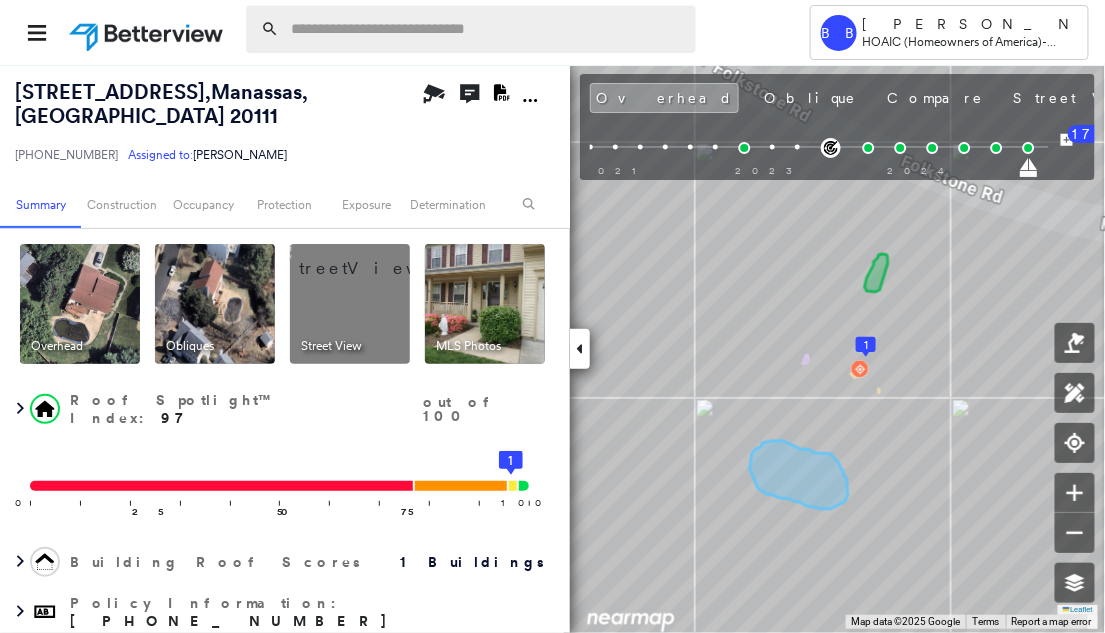 click at bounding box center (487, 29) 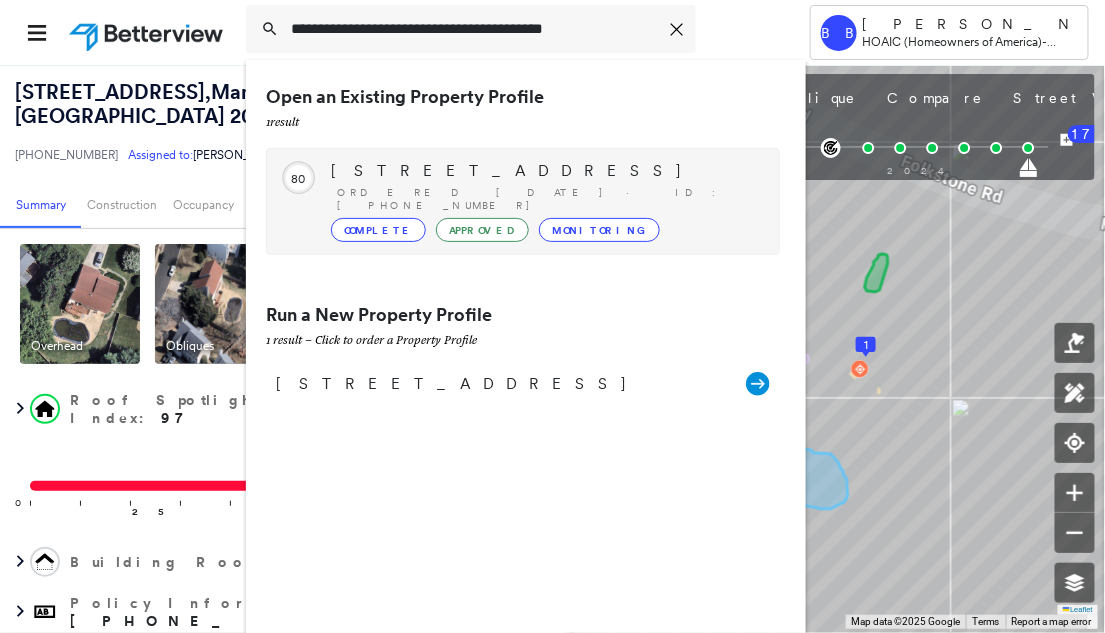 type on "**********" 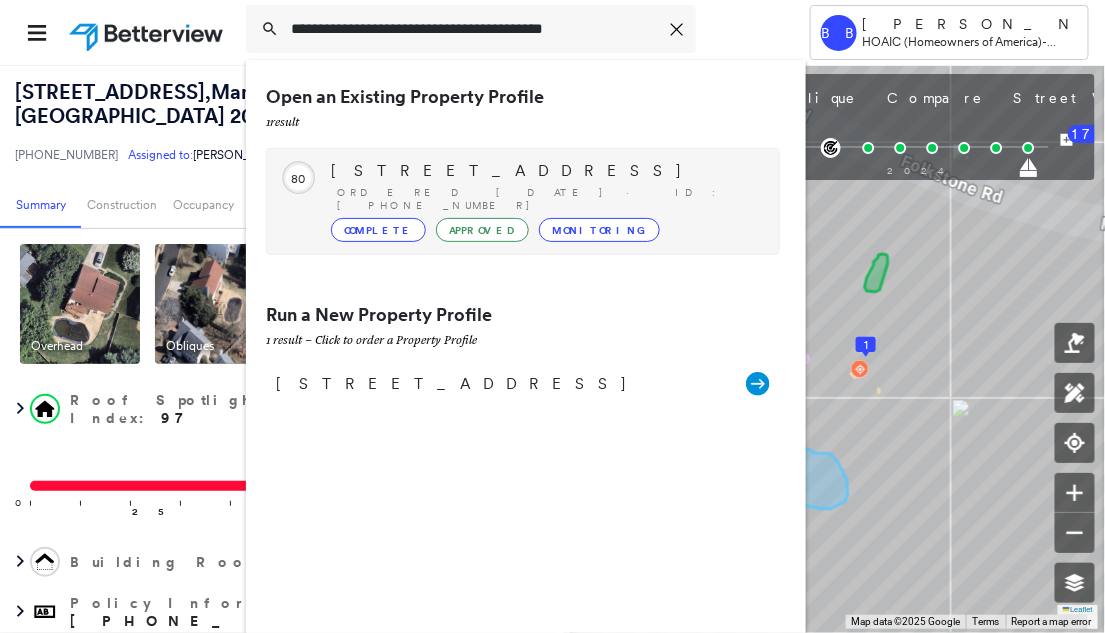 click on "[STREET_ADDRESS]" at bounding box center [545, 171] 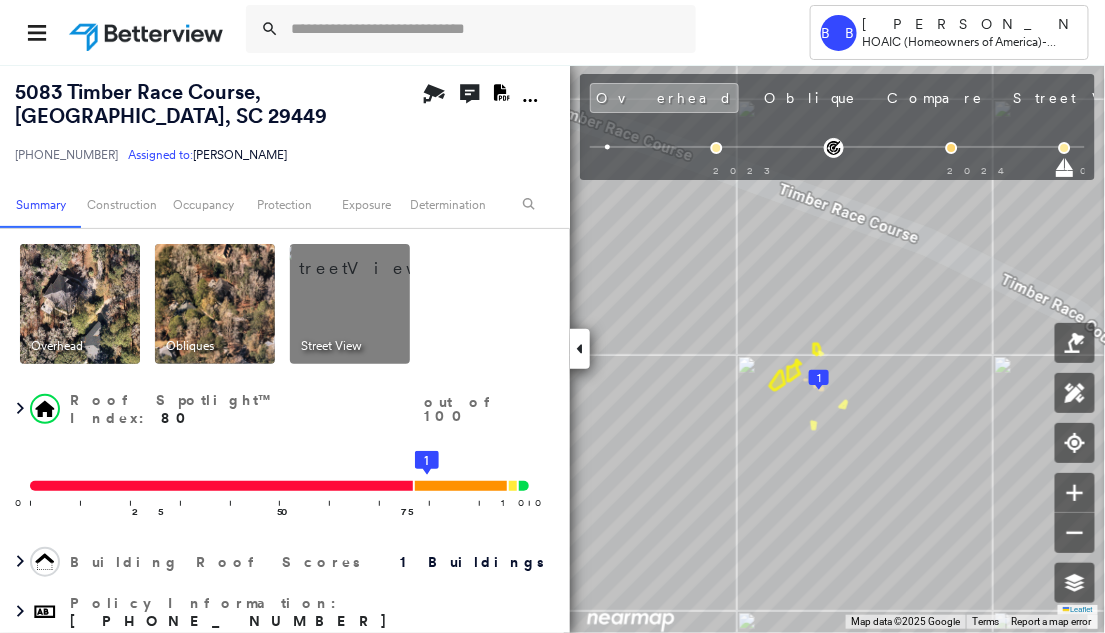 click at bounding box center (499, 32) 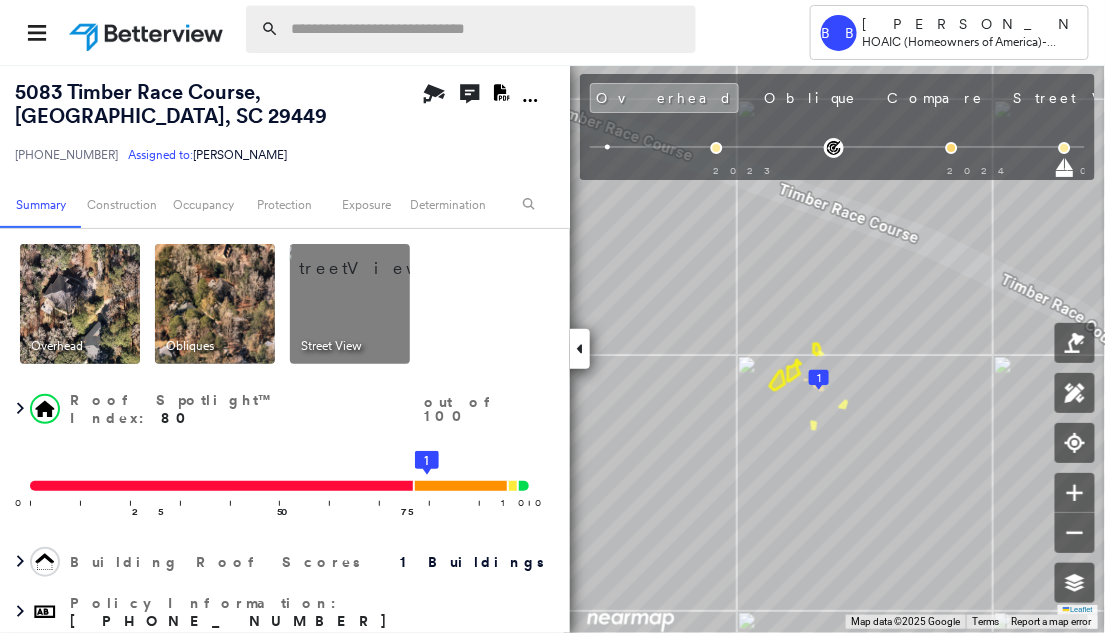 paste on "**********" 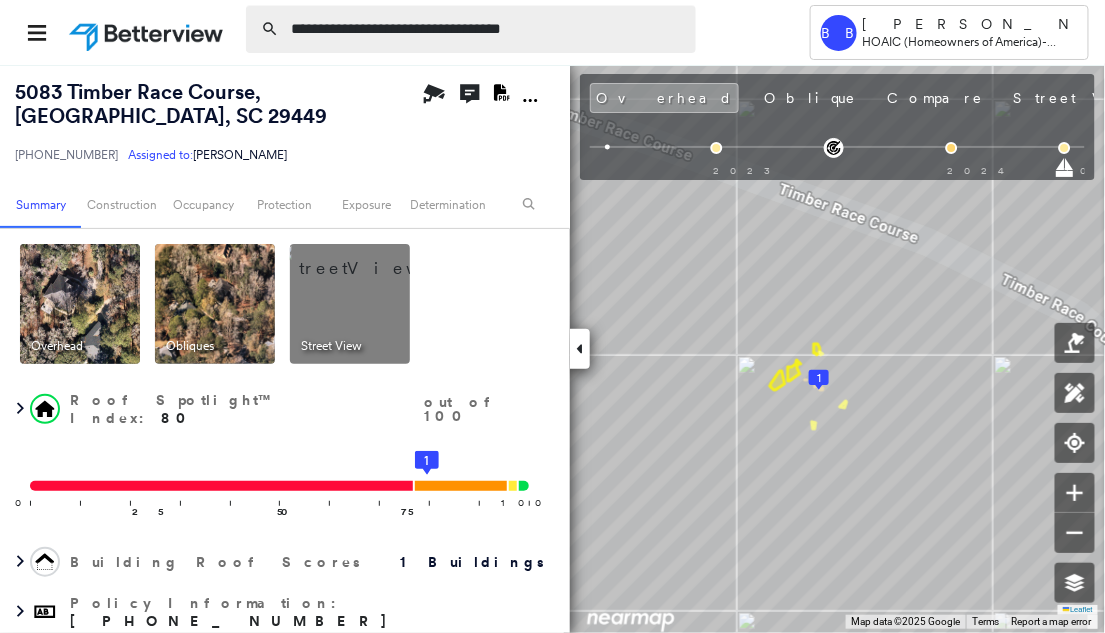 click on "**********" at bounding box center (487, 29) 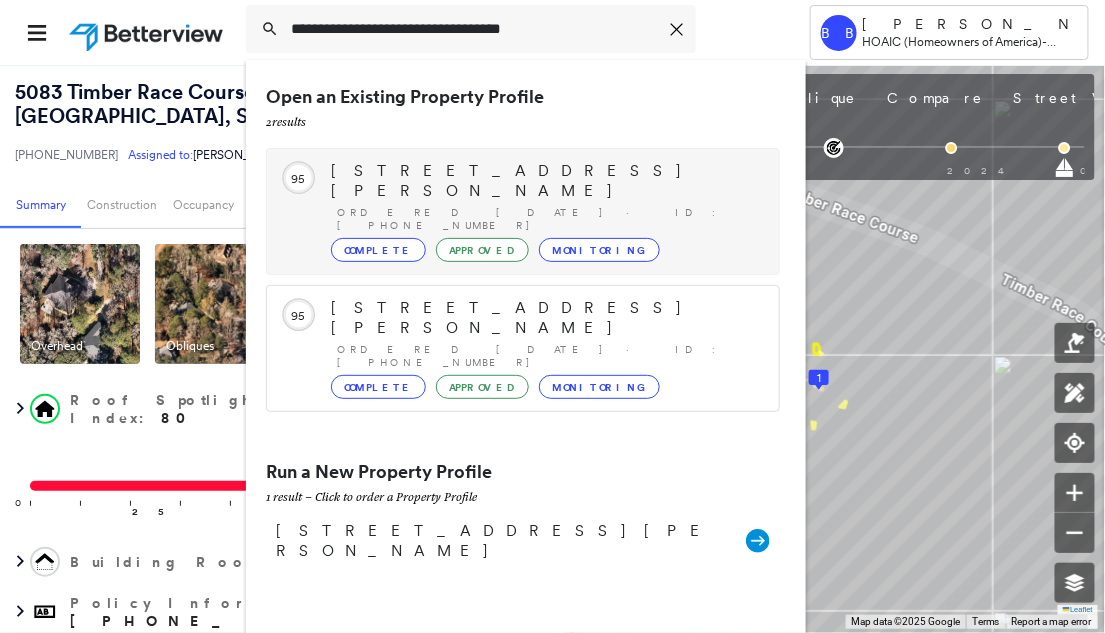 type on "**********" 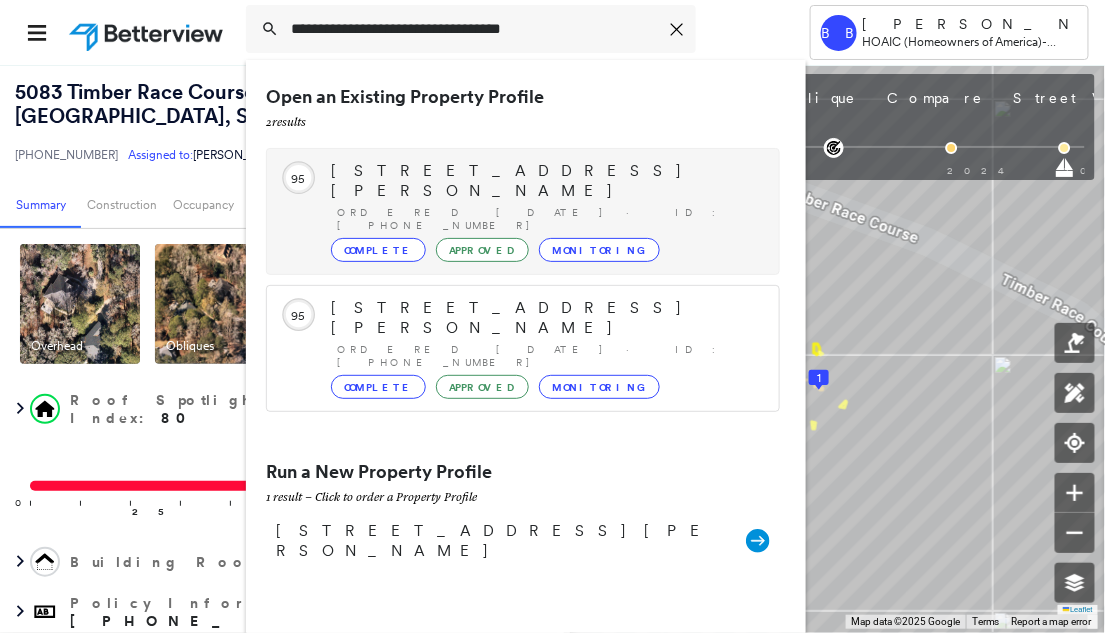 click on "[STREET_ADDRESS][PERSON_NAME]" at bounding box center (545, 181) 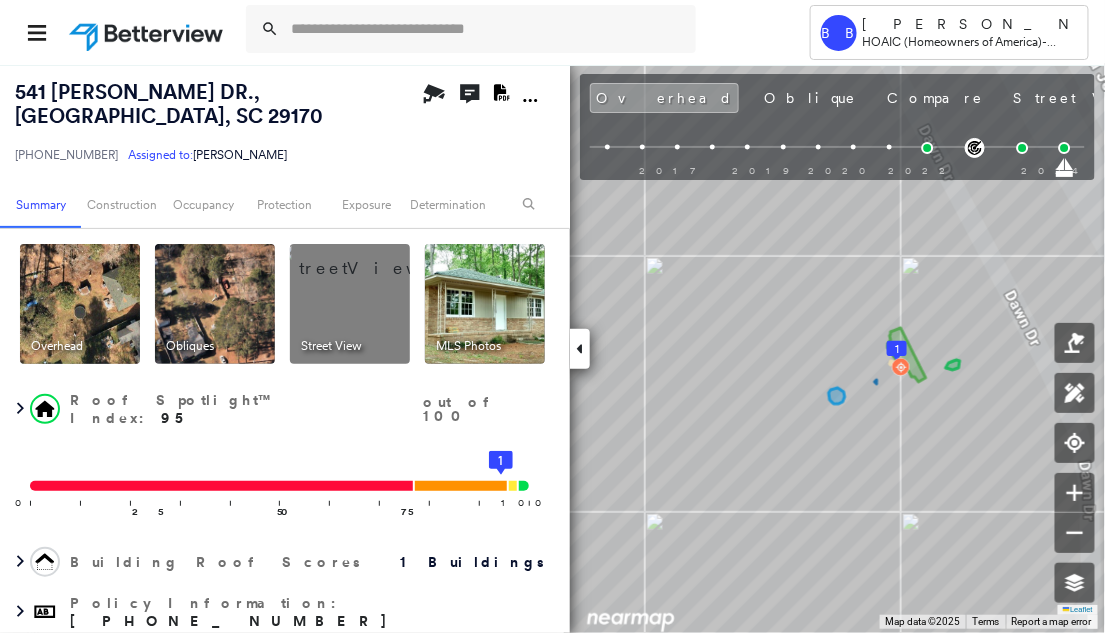 click on "Open Comments Download PDF Report" at bounding box center (510, 122) 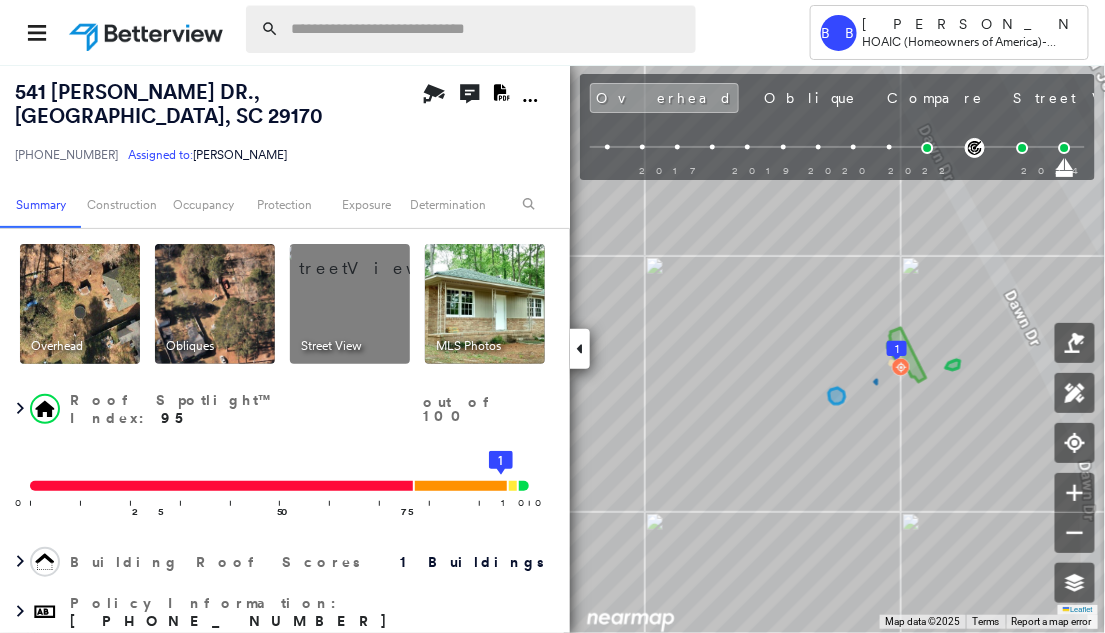 click at bounding box center (487, 29) 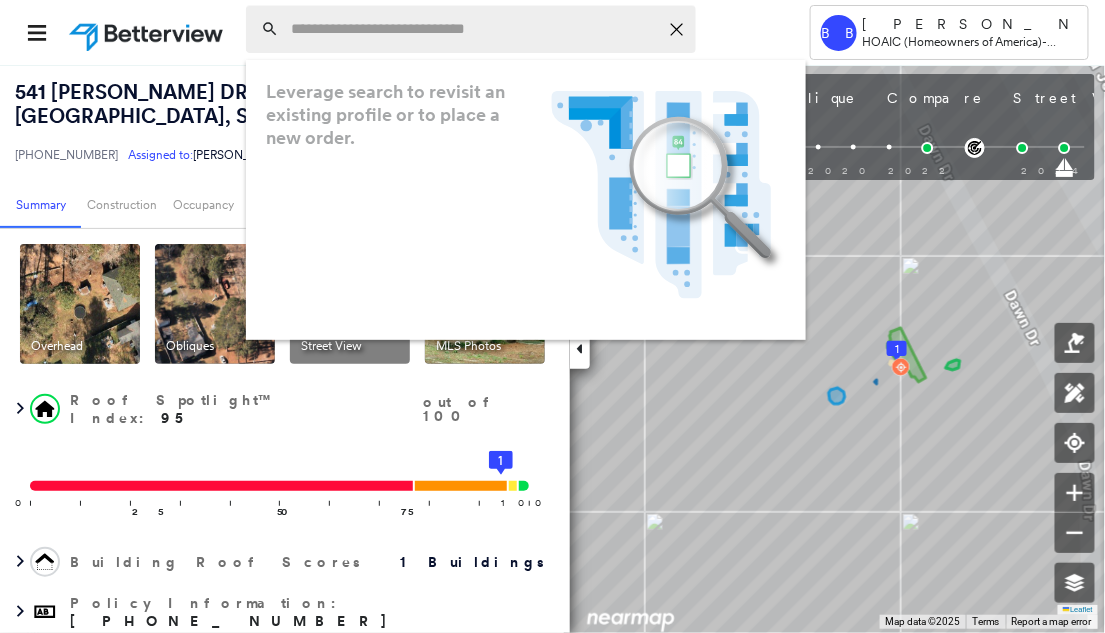 paste on "**********" 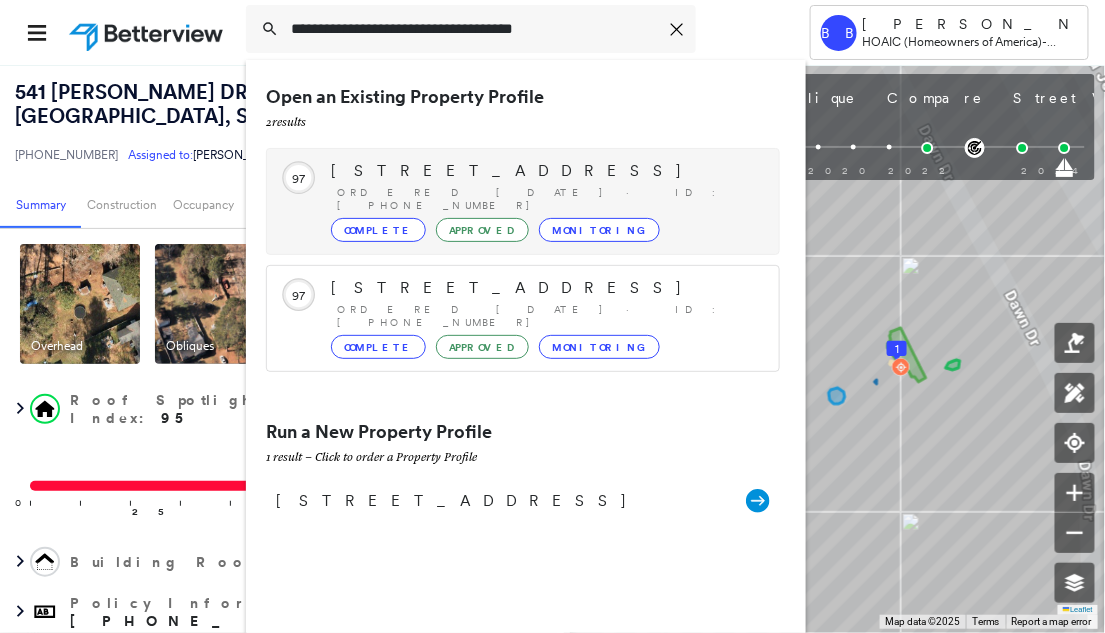 type on "**********" 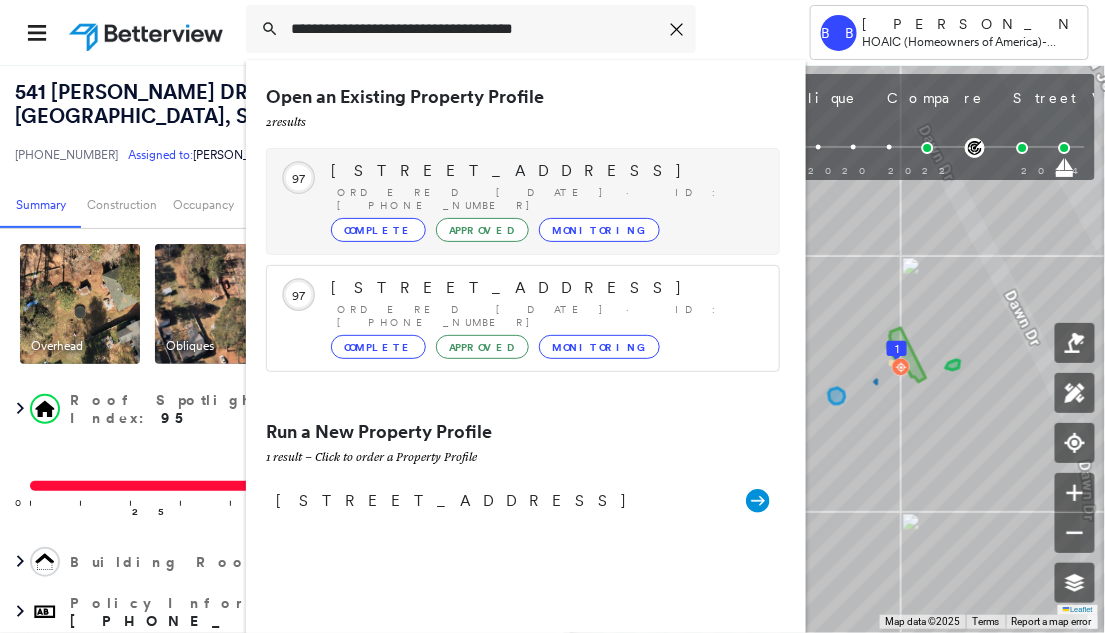click on "[STREET_ADDRESS][PERSON_NAME] Ordered [DATE] · ID: [PHONE_NUMBER] Complete Approved Monitoring" at bounding box center (545, 201) 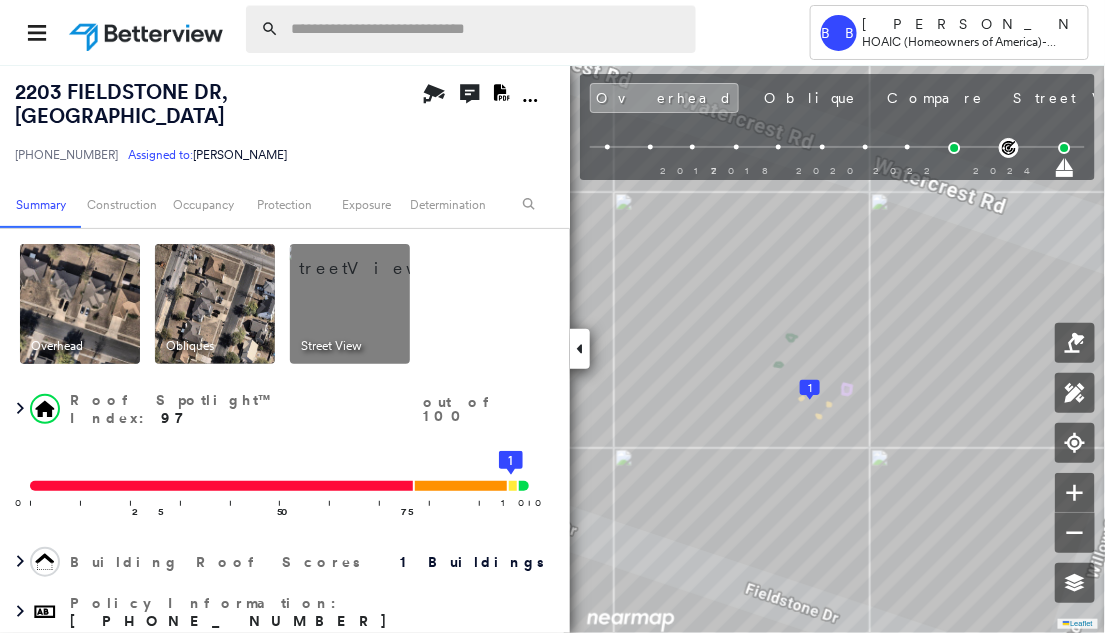 click at bounding box center (487, 29) 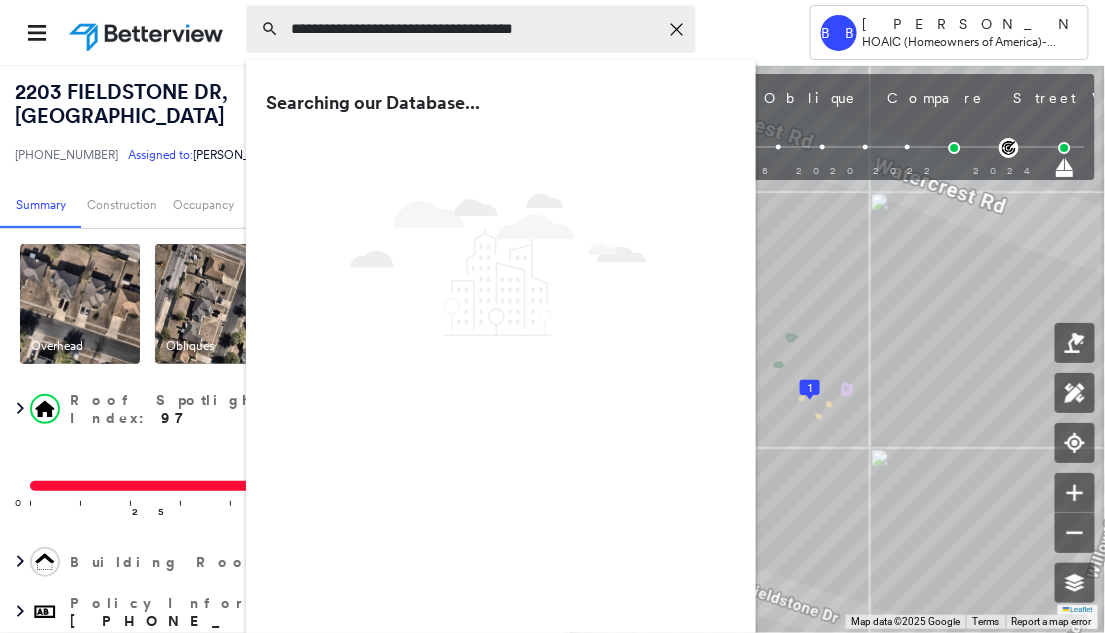 type on "**********" 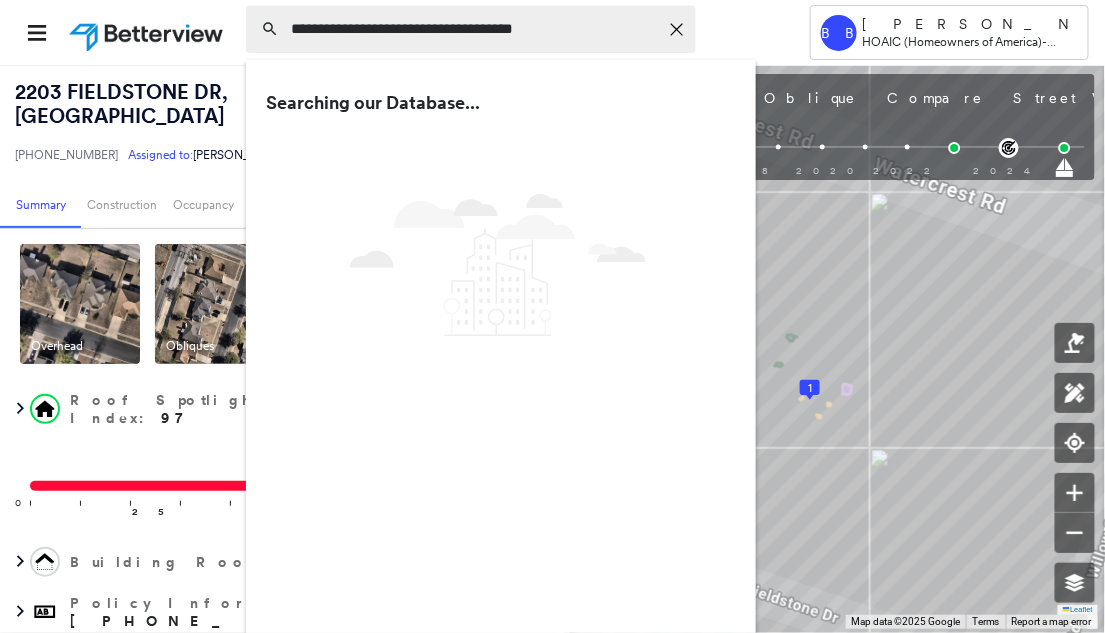 click on "**********" at bounding box center (471, 29) 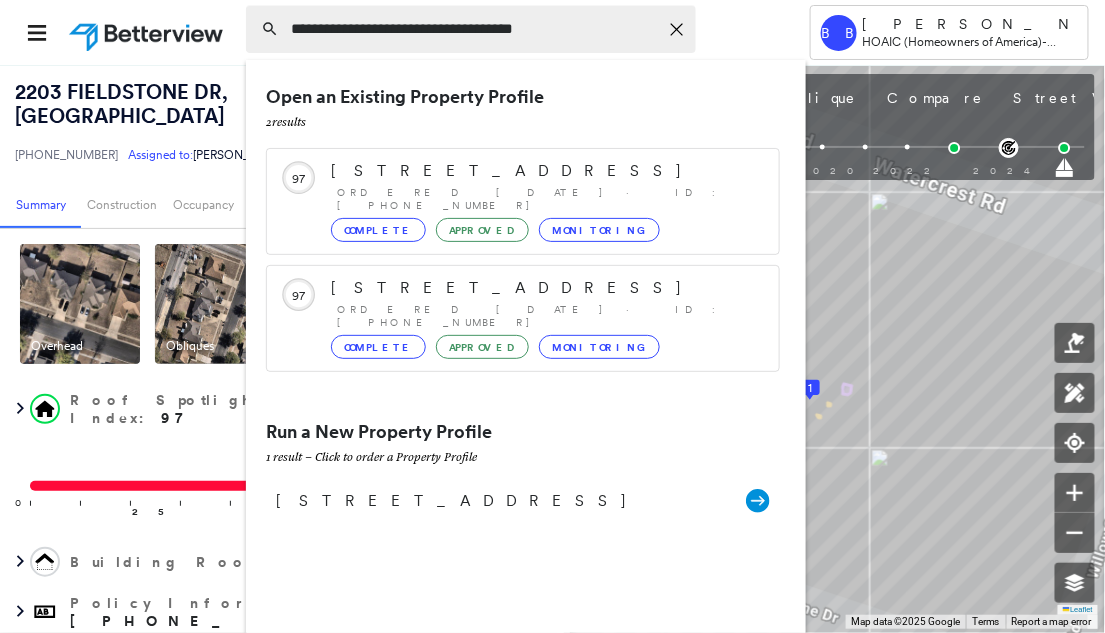 click on "Icon_Closemodal" 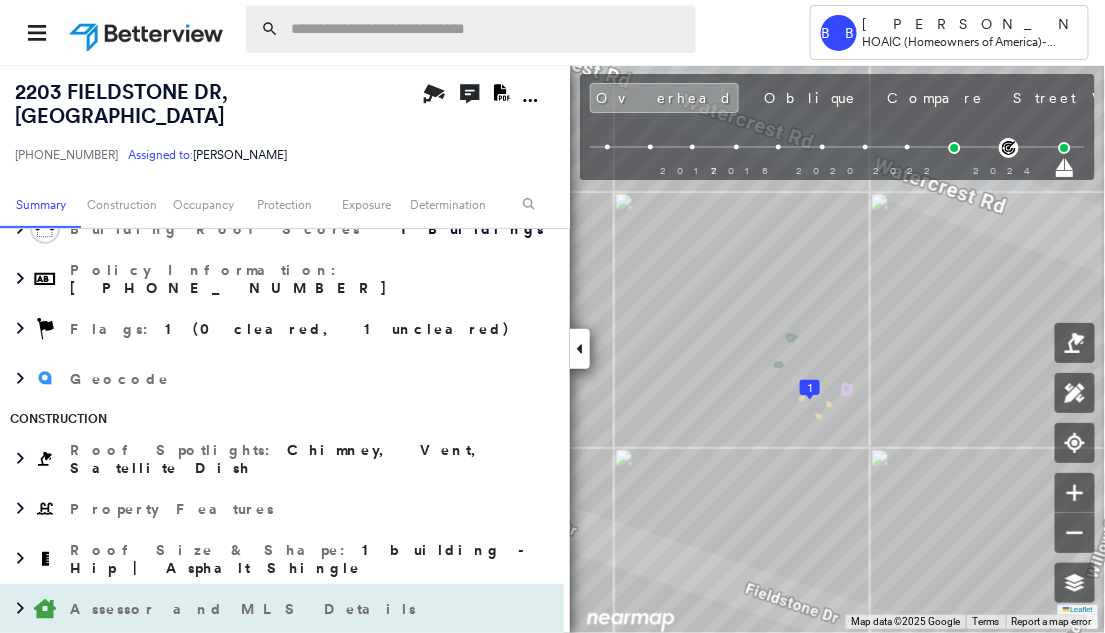 scroll, scrollTop: 444, scrollLeft: 0, axis: vertical 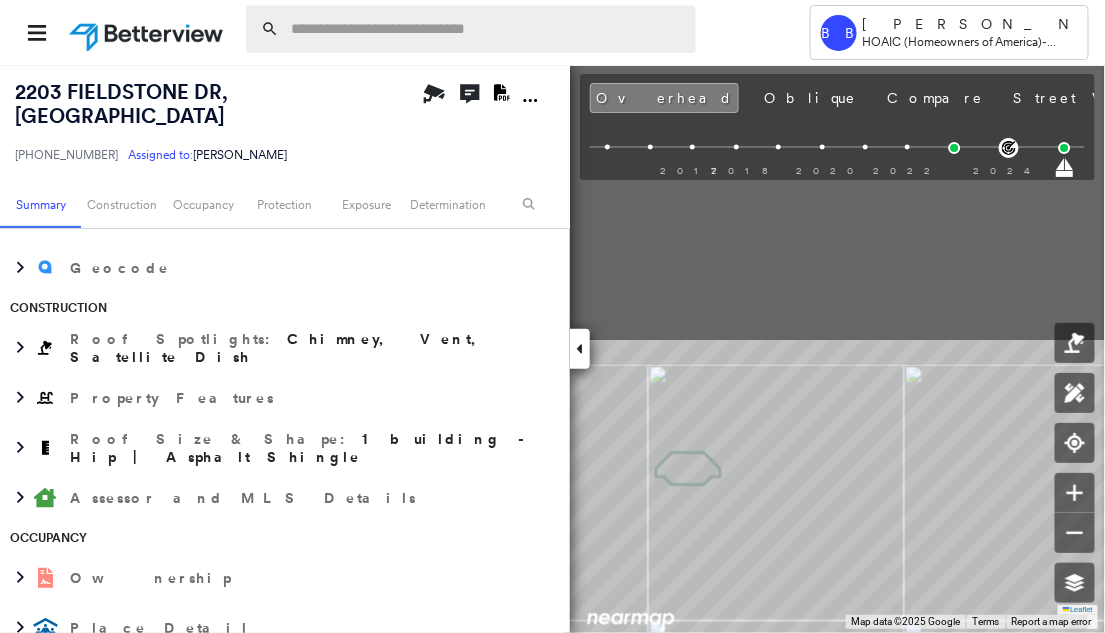 click on "Tower [PERSON_NAME] HOAIC (Homeowners of America)  -   Personal Lines [STREET_ADDRESS] 42-237501-07 Assigned to:  [PERSON_NAME] Assigned to:  [PERSON_NAME] [PHONE_NUMBER] Assigned to:  [PERSON_NAME] Open Comments Download PDF Report Summary Construction Occupancy Protection Exposure Determination Overhead Obliques Street View Roof Spotlight™ Index :  97 out of 100 0 100 25 50 75 1 Building Roof Scores 1 Buildings Policy Information :  [PHONE_NUMBER] Flags :  1 (0 cleared, 1 uncleared) Geocode Construction Roof Spotlights :  Chimney, Vent, Satellite Dish Property Features Roof Size & Shape :  1 building  - Hip | Asphalt Shingle Assessor and MLS Details Occupancy Ownership Place Detail Property Lookup MLS Photos Protection Protection Exposure Additional Perils Guidewire HazardHub FEMA Risk Index HazardHub Risks Determination Flags :  1 (0 cleared, 1 uncleared) Uncleared Flags (1) Cleared Flags  (0) Low Low Priority Flagged [DATE] Clear Action Taken New Entry History General Save" at bounding box center (552, 316) 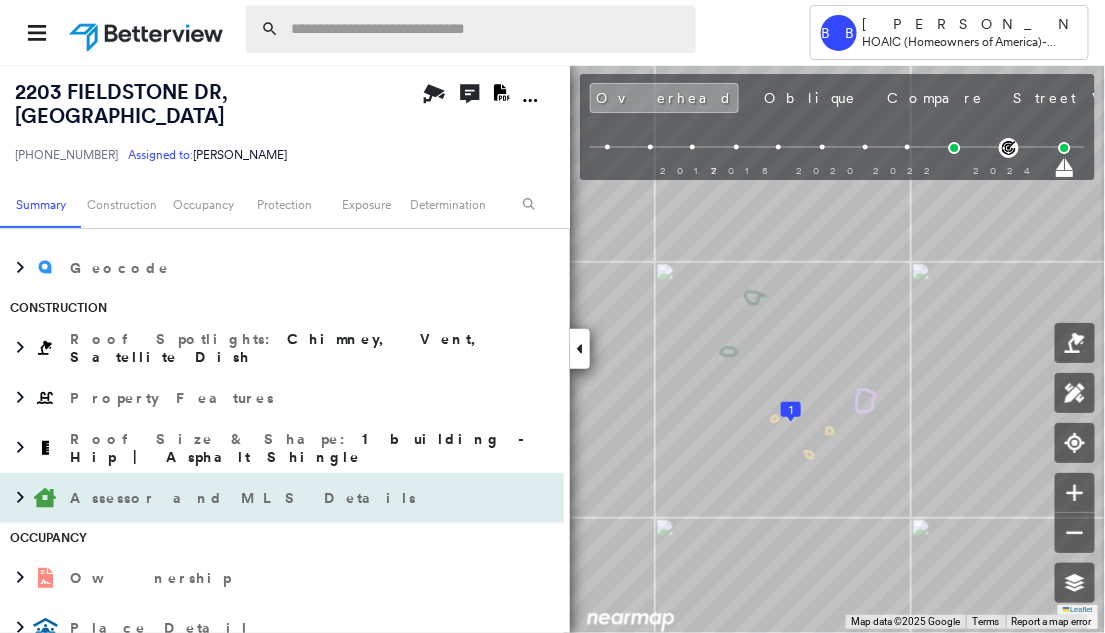 click on "Assessor and MLS Details" at bounding box center (262, 498) 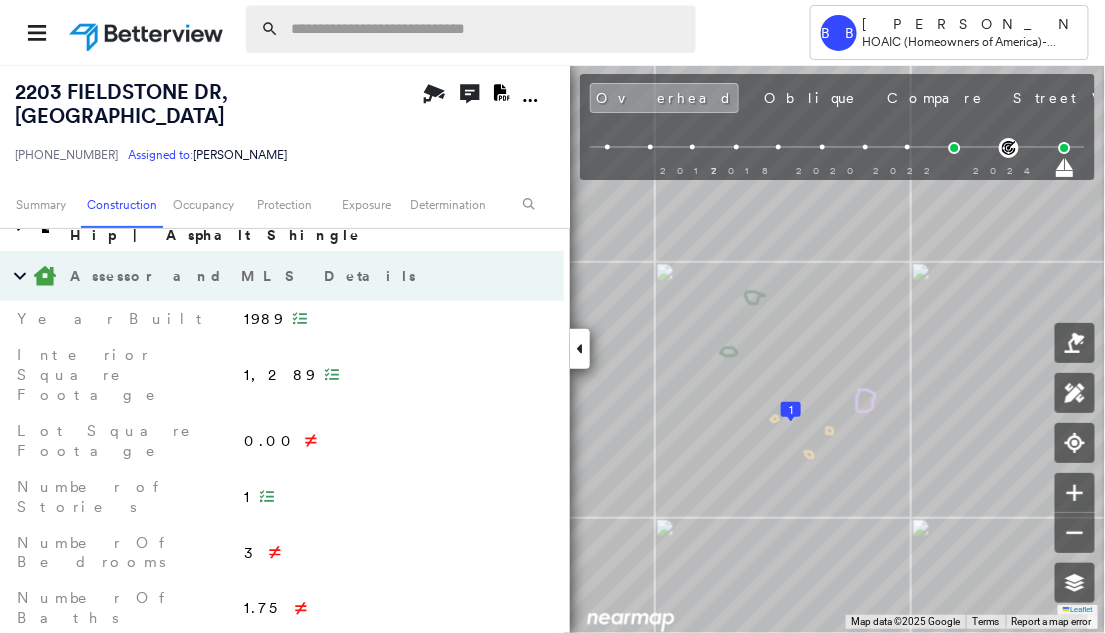 scroll, scrollTop: 888, scrollLeft: 0, axis: vertical 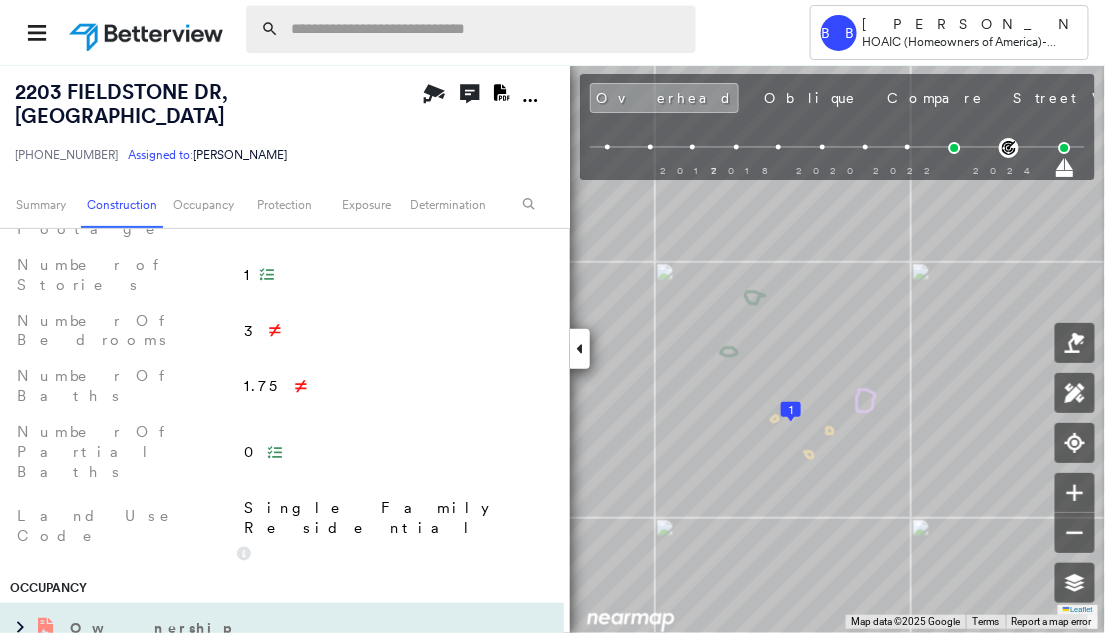 click on "Ownership" at bounding box center [262, 628] 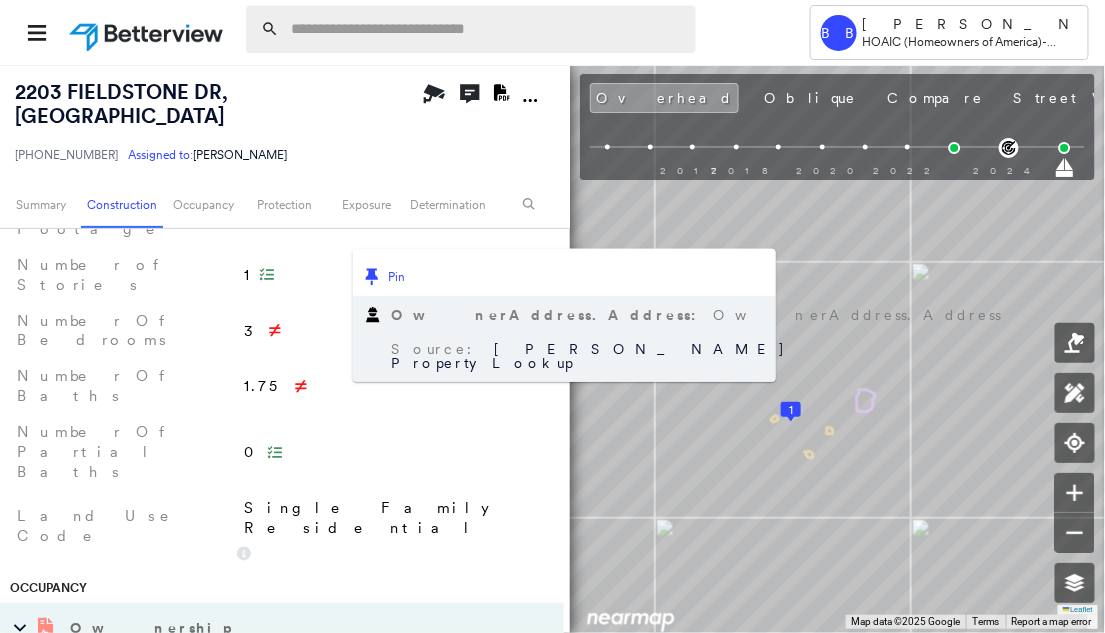 scroll, scrollTop: 1111, scrollLeft: 0, axis: vertical 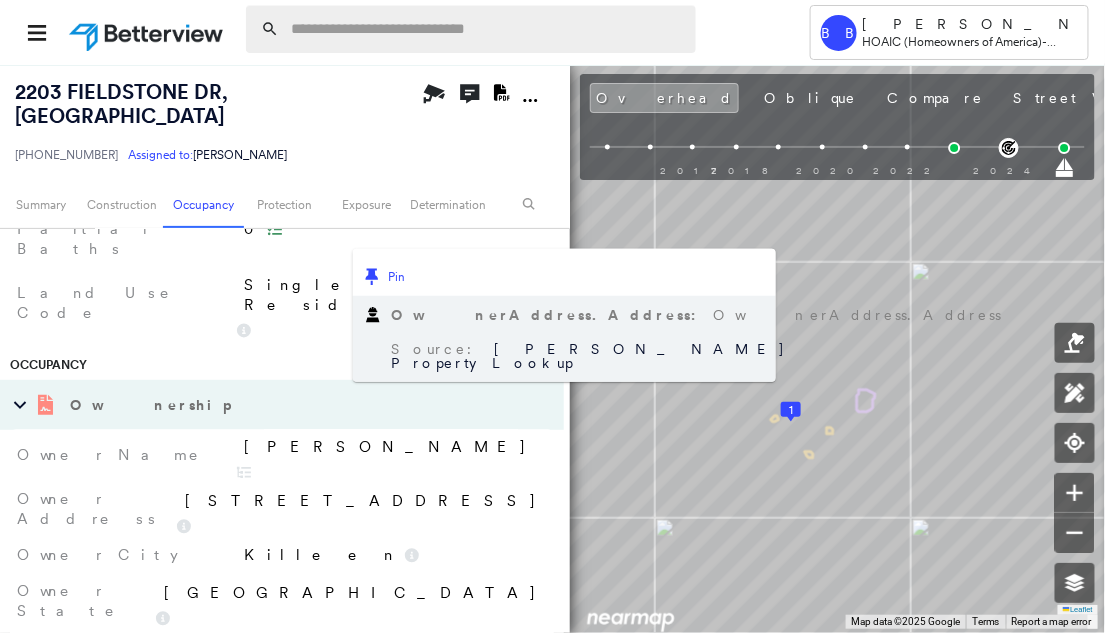 click on "Place Detail" at bounding box center (262, 813) 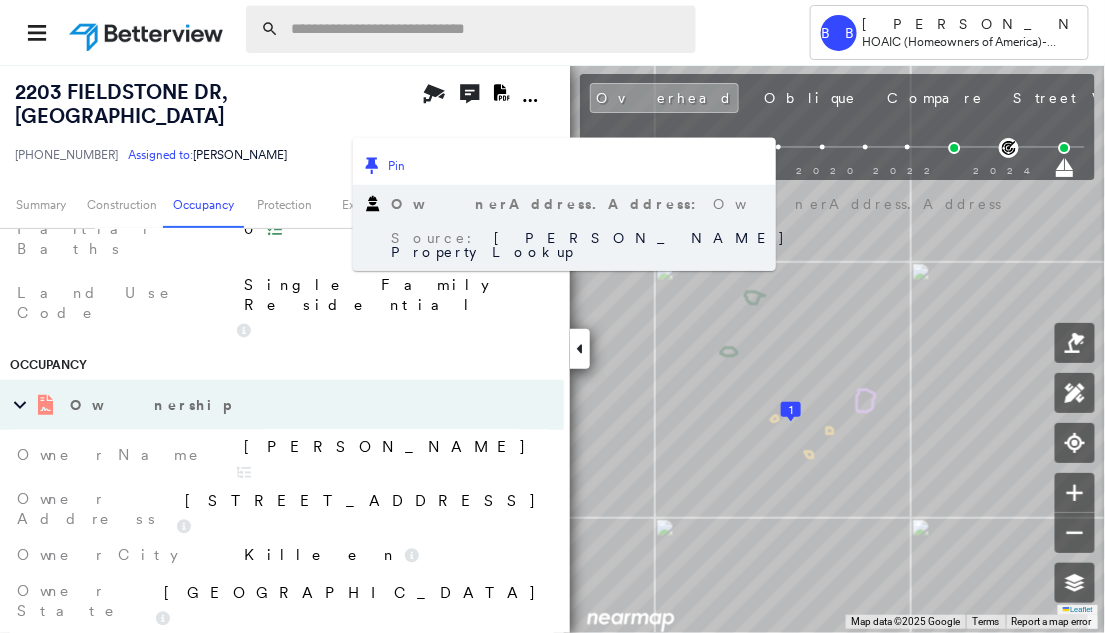 scroll, scrollTop: 1333, scrollLeft: 0, axis: vertical 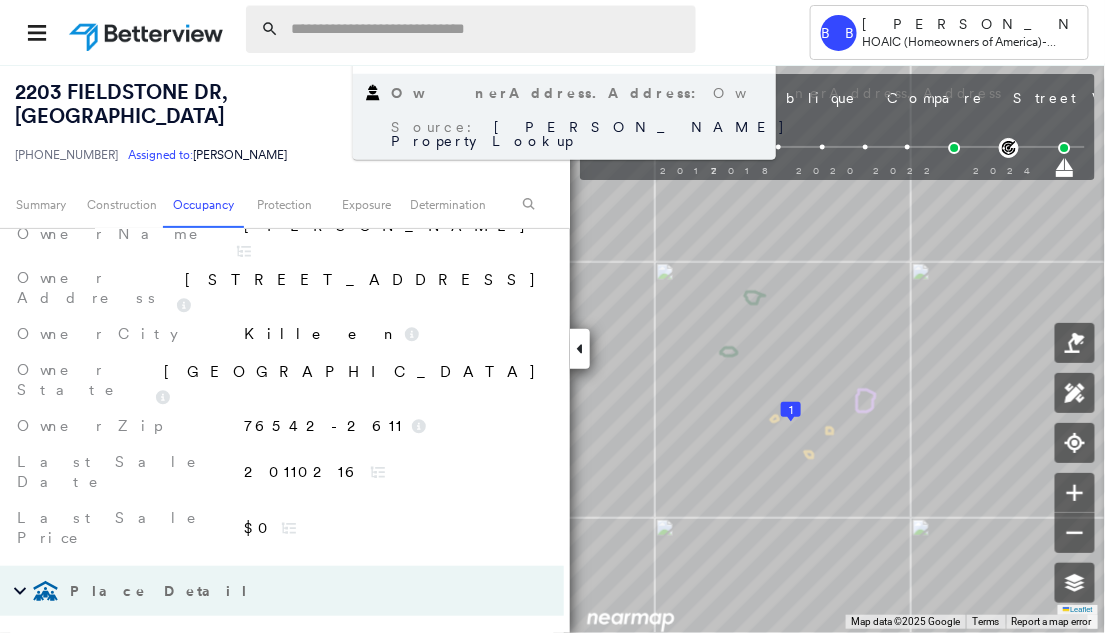 click on "Property Lookup" at bounding box center (262, 763) 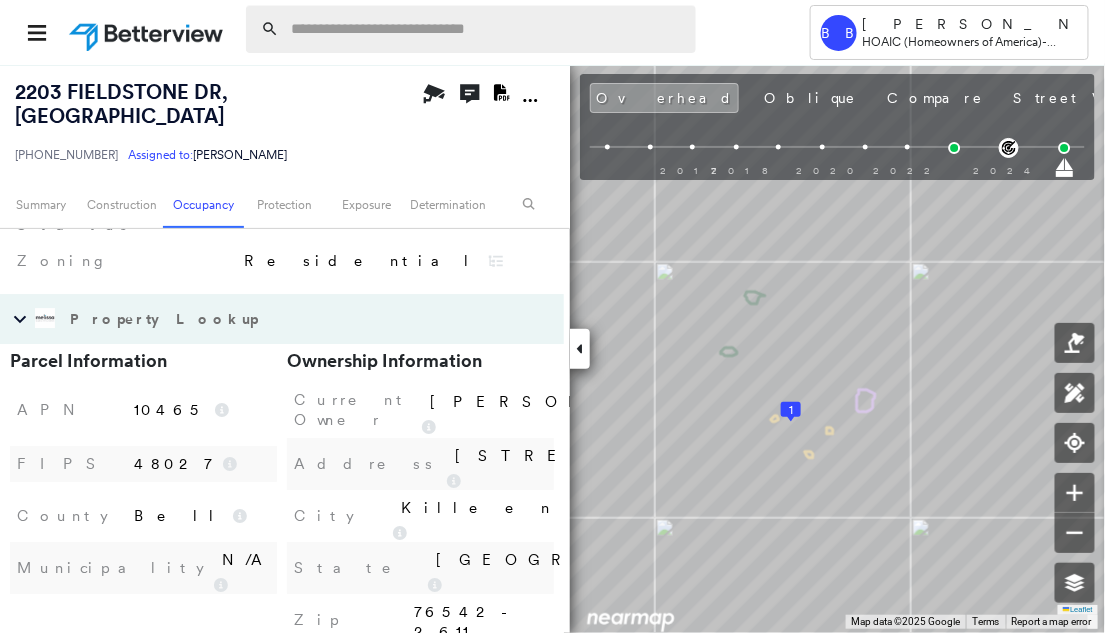 scroll, scrollTop: 1444, scrollLeft: 0, axis: vertical 